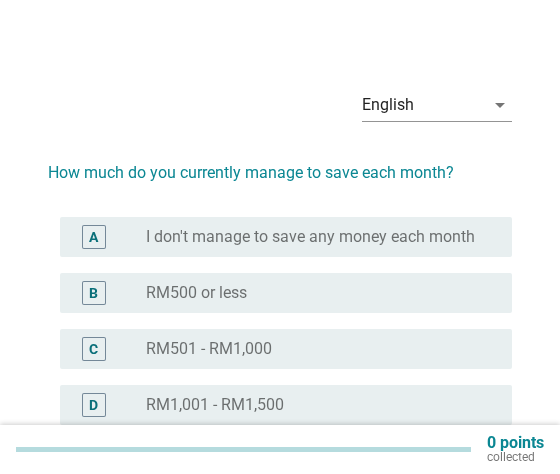 scroll, scrollTop: 0, scrollLeft: 0, axis: both 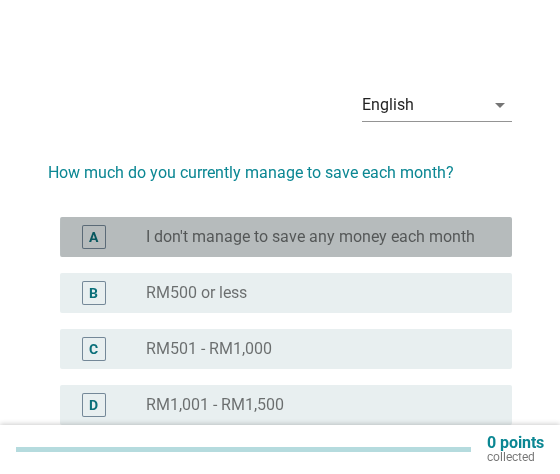 click on "I don't manage to save any money each month" at bounding box center (310, 237) 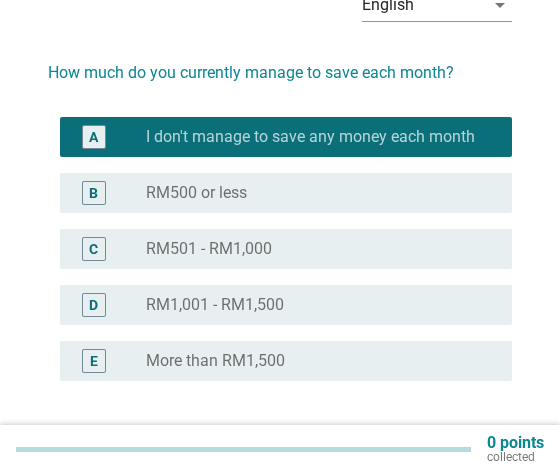 scroll, scrollTop: 224, scrollLeft: 0, axis: vertical 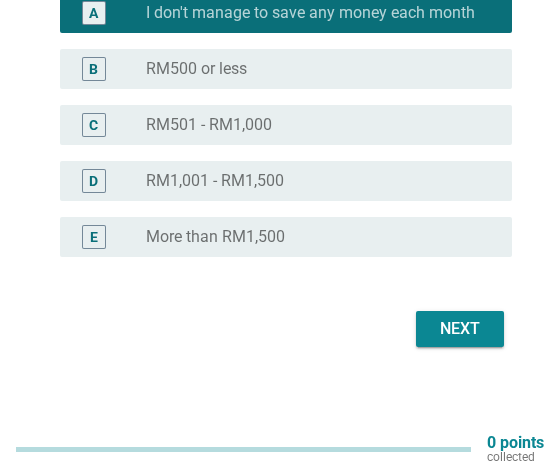 click on "RM500 or less" at bounding box center (196, 69) 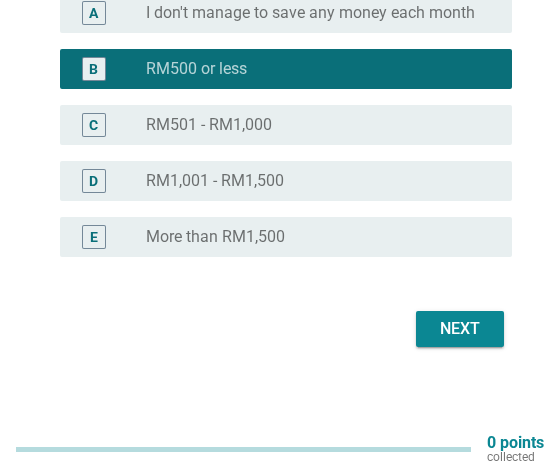 click on "Next" at bounding box center [460, 329] 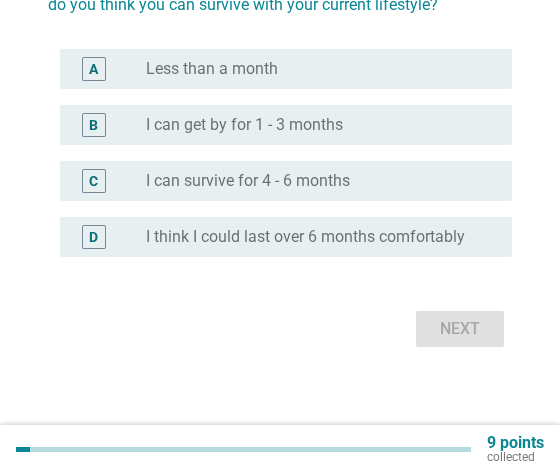 scroll, scrollTop: 0, scrollLeft: 0, axis: both 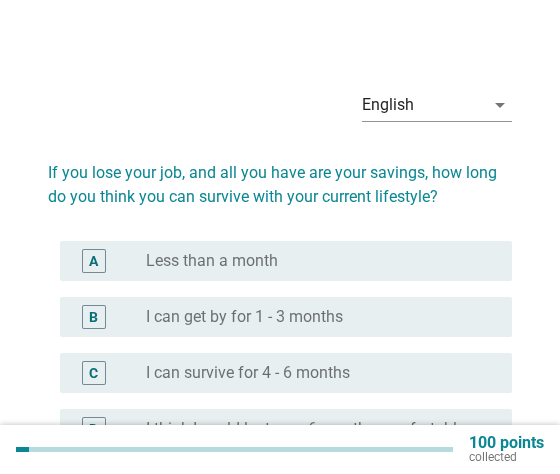 click on "Less than a month" at bounding box center (212, 261) 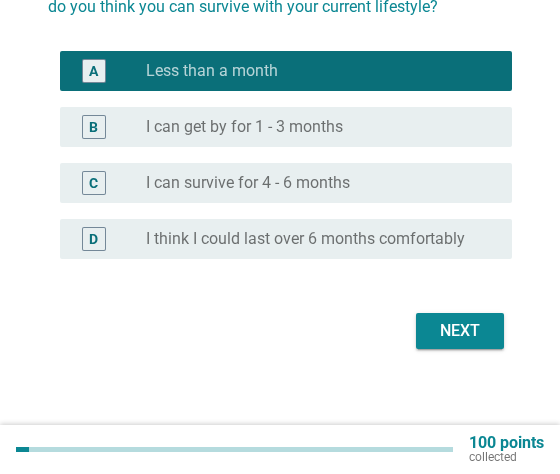 scroll, scrollTop: 192, scrollLeft: 0, axis: vertical 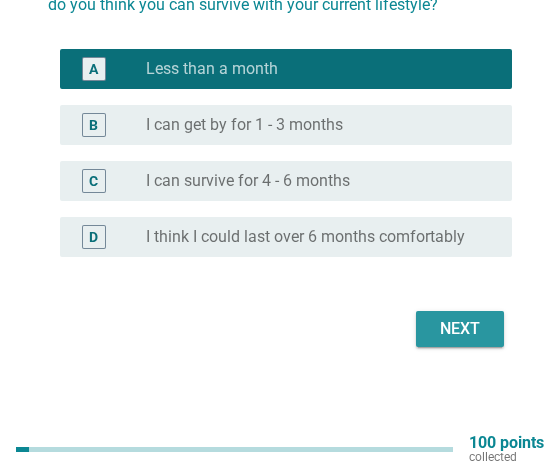 click on "Next" at bounding box center [460, 329] 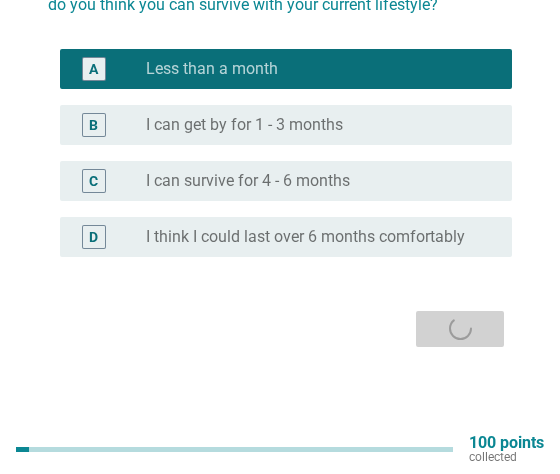 scroll, scrollTop: 0, scrollLeft: 0, axis: both 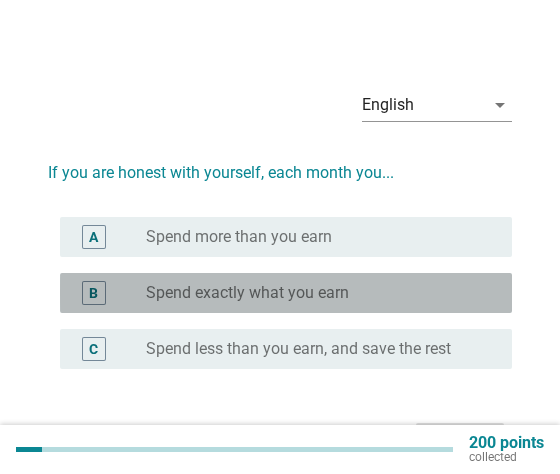 click on "Spend exactly what you earn" at bounding box center [247, 293] 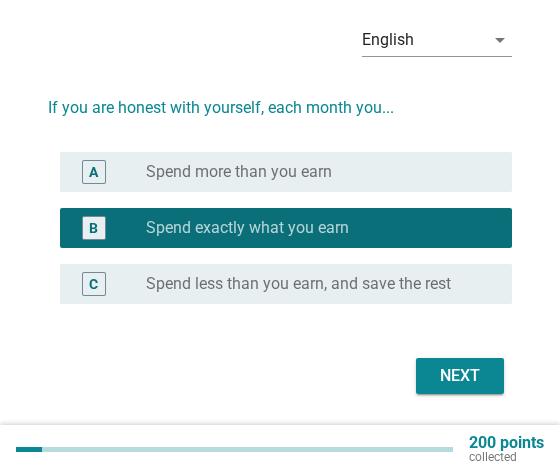 scroll, scrollTop: 100, scrollLeft: 0, axis: vertical 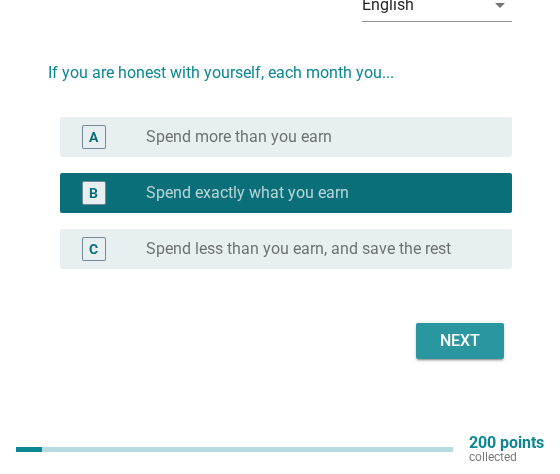 click on "Next" at bounding box center [460, 341] 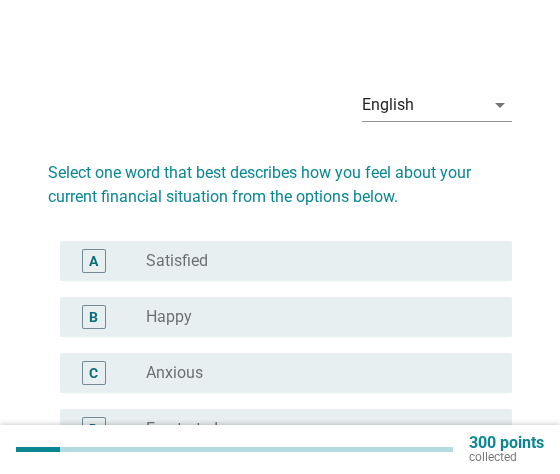 scroll, scrollTop: 100, scrollLeft: 0, axis: vertical 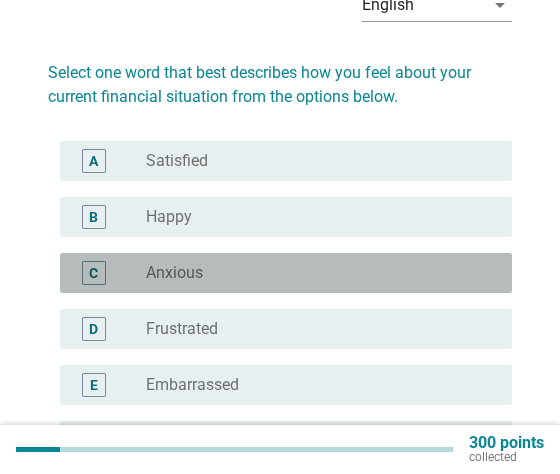 click on "Anxious" at bounding box center [174, 273] 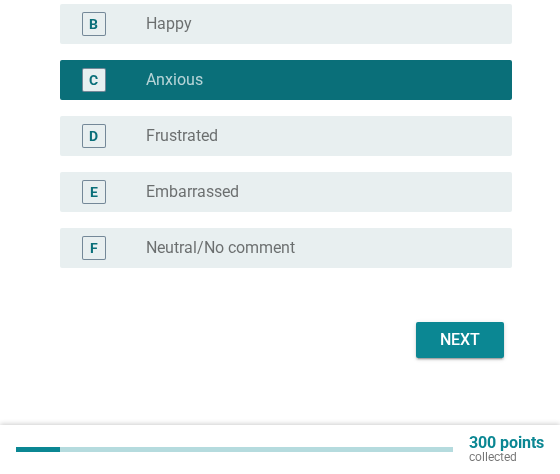 scroll, scrollTop: 300, scrollLeft: 0, axis: vertical 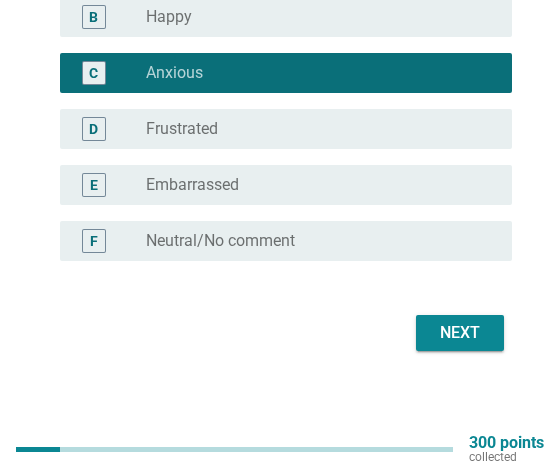click on "Next" at bounding box center (460, 333) 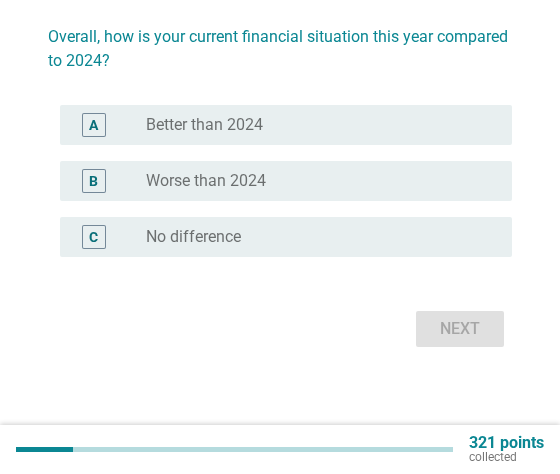 scroll, scrollTop: 0, scrollLeft: 0, axis: both 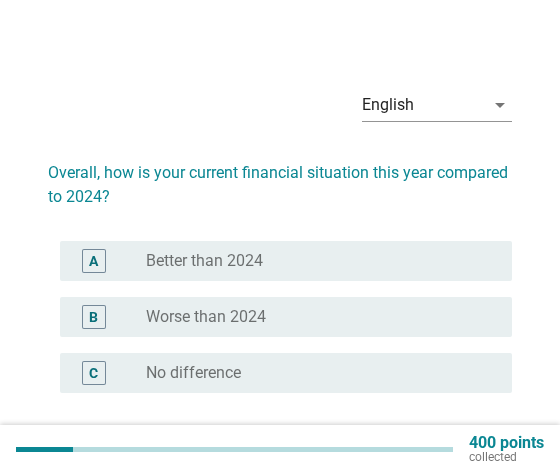 click on "radio_button_unchecked Worse than 2024" at bounding box center [321, 317] 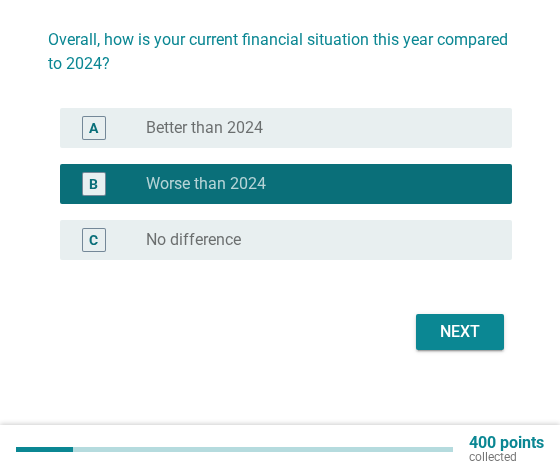 scroll, scrollTop: 136, scrollLeft: 0, axis: vertical 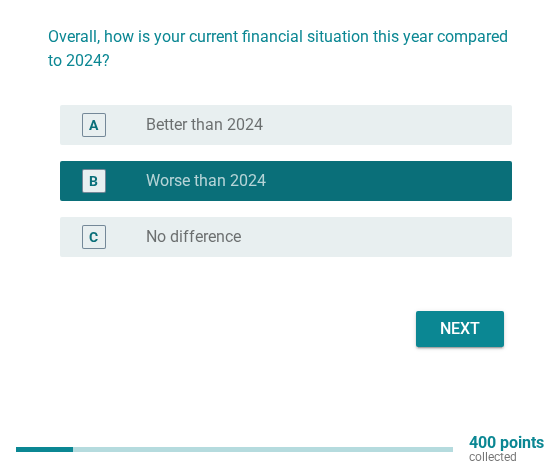 click on "Next" at bounding box center [460, 329] 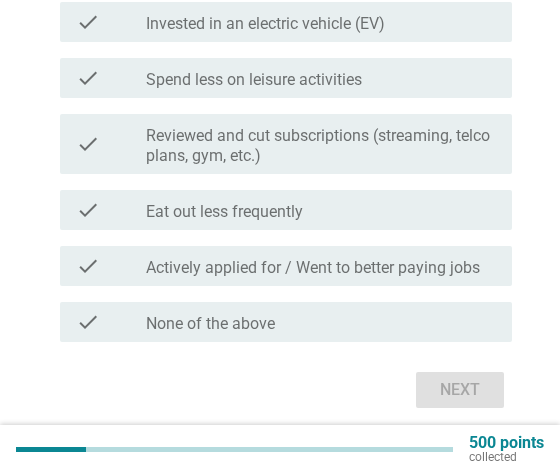 scroll, scrollTop: 665, scrollLeft: 0, axis: vertical 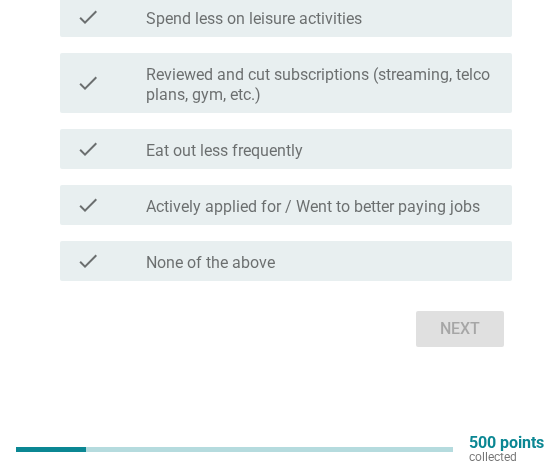 click on "Eat out less frequently" at bounding box center [224, 151] 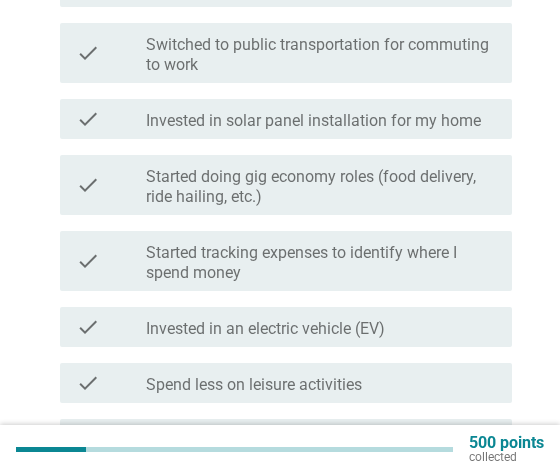 scroll, scrollTop: 665, scrollLeft: 0, axis: vertical 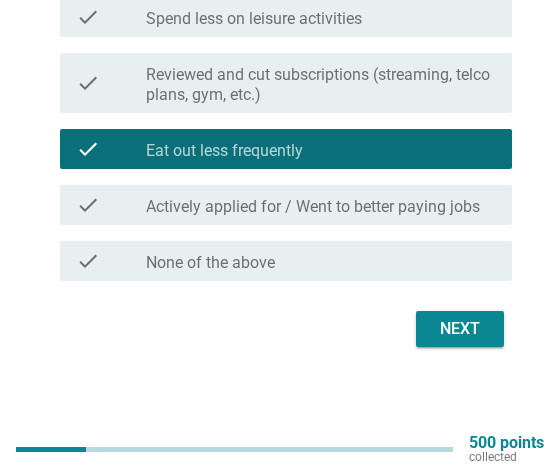 click on "Reviewed and cut subscriptions (streaming, telco plans, gym, etc.)" at bounding box center [321, 85] 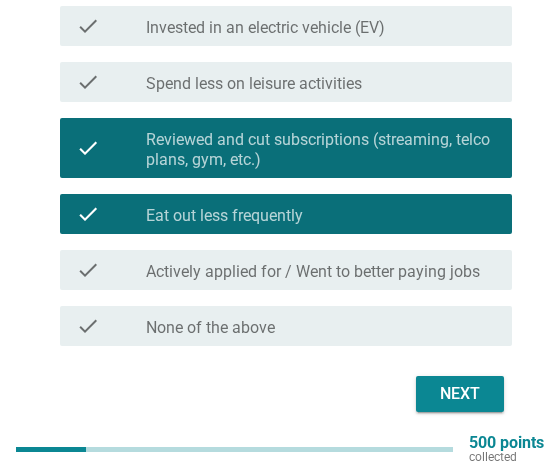 scroll, scrollTop: 565, scrollLeft: 0, axis: vertical 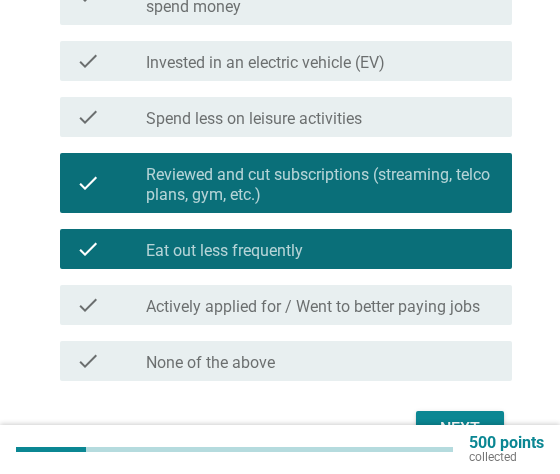 click on "Spend less on leisure activities" at bounding box center (254, 119) 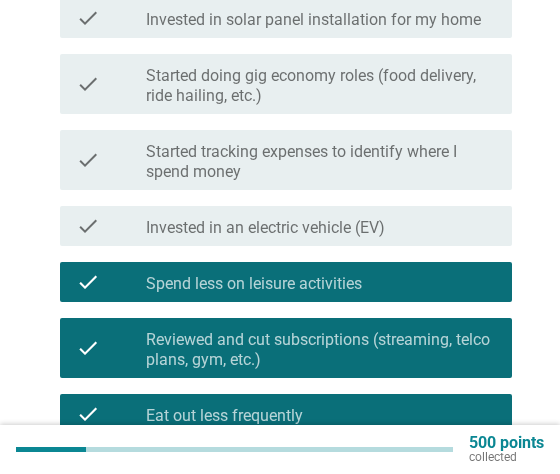 scroll, scrollTop: 365, scrollLeft: 0, axis: vertical 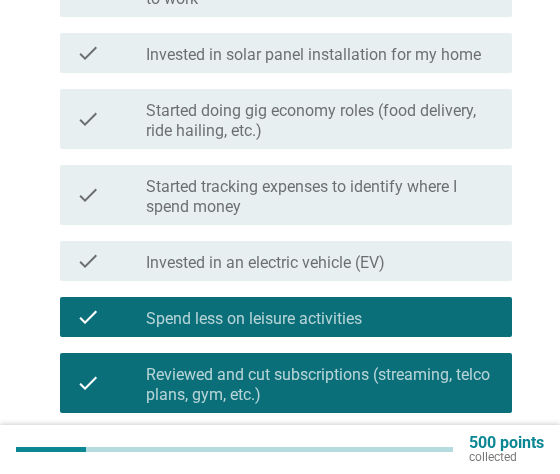 click on "Started tracking expenses to identify where I spend money" at bounding box center [321, 197] 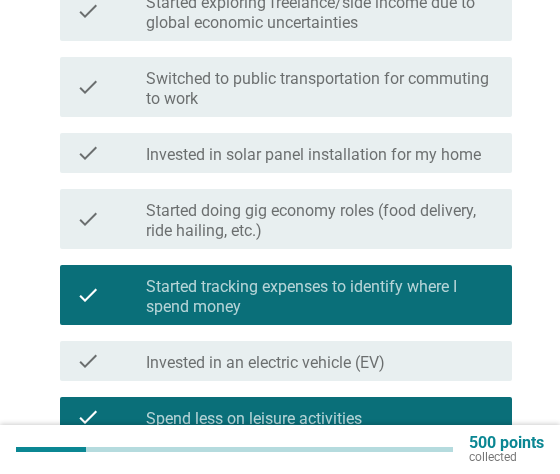 scroll, scrollTop: 165, scrollLeft: 0, axis: vertical 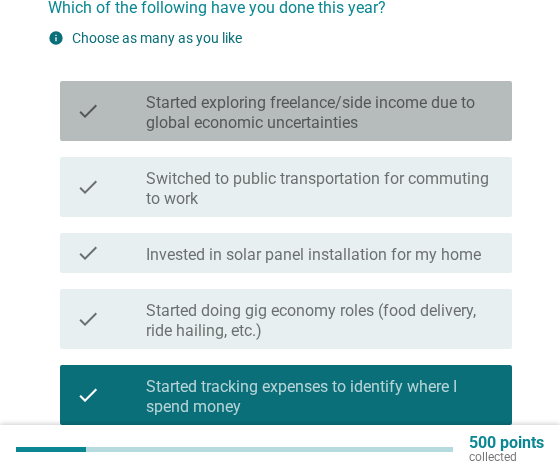click on "Started exploring freelance/side income due to global economic uncertainties" at bounding box center [321, 113] 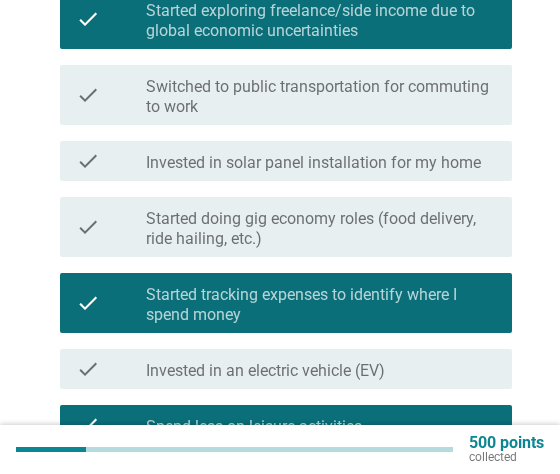 scroll, scrollTop: 665, scrollLeft: 0, axis: vertical 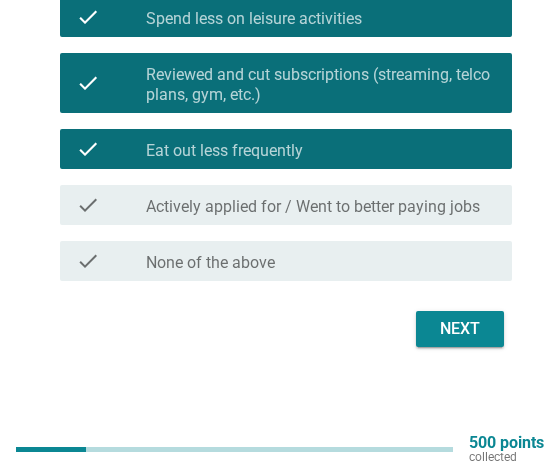 click on "Next" at bounding box center [460, 329] 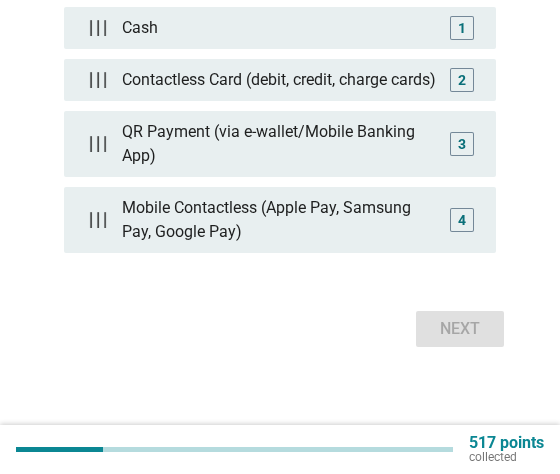 scroll, scrollTop: 0, scrollLeft: 0, axis: both 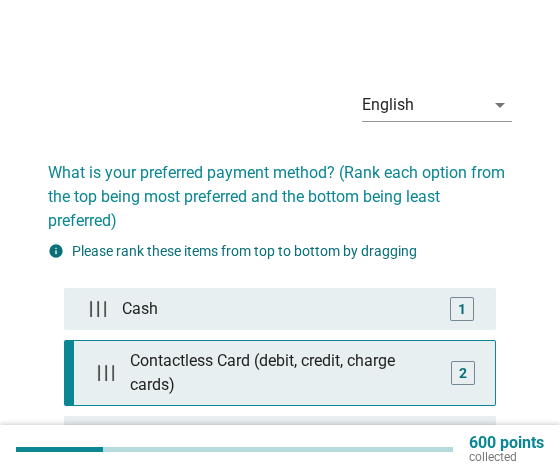 click on "Contactless Card (debit, credit, charge cards)" at bounding box center [284, 373] 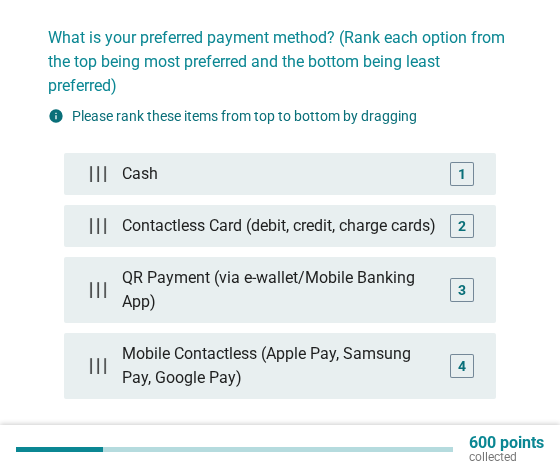 scroll, scrollTop: 100, scrollLeft: 0, axis: vertical 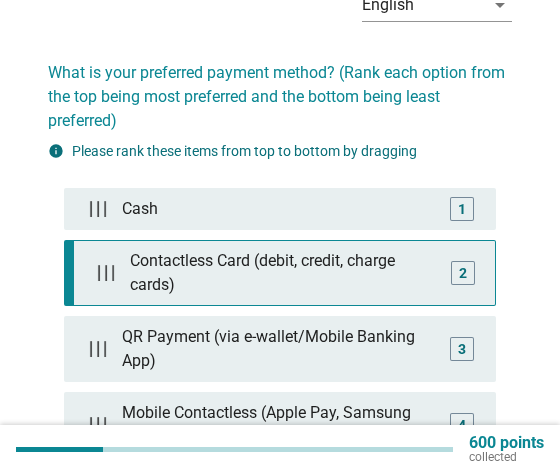 type 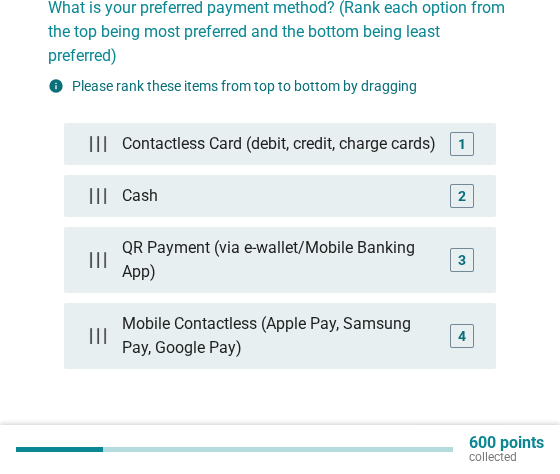 scroll, scrollTop: 200, scrollLeft: 0, axis: vertical 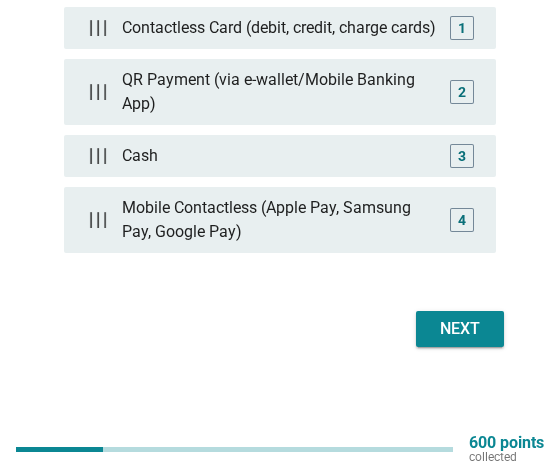 click on "Next" at bounding box center (460, 329) 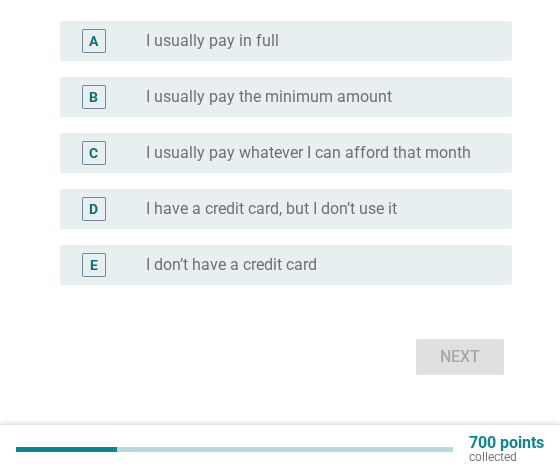 scroll, scrollTop: 200, scrollLeft: 0, axis: vertical 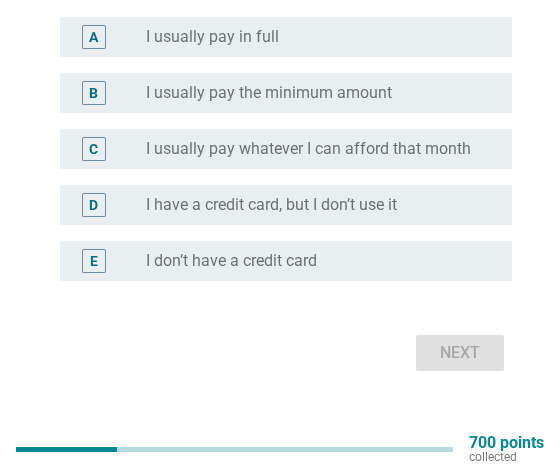 click on "I don’t have a credit card" at bounding box center (231, 261) 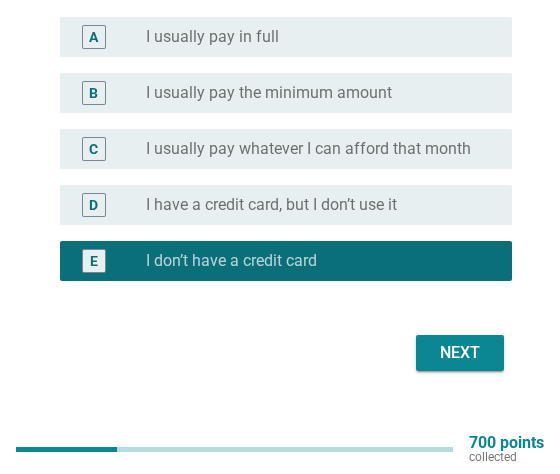 click on "Next" at bounding box center (460, 353) 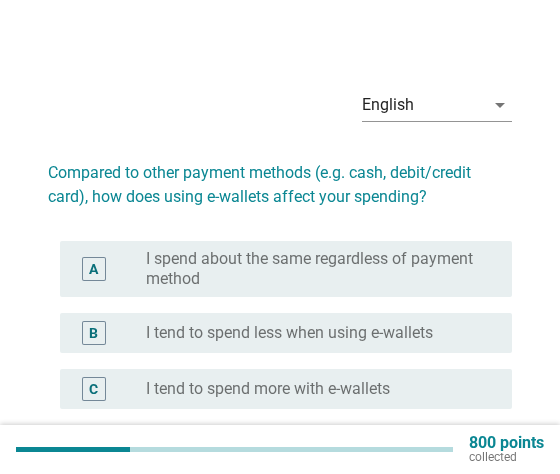 scroll, scrollTop: 100, scrollLeft: 0, axis: vertical 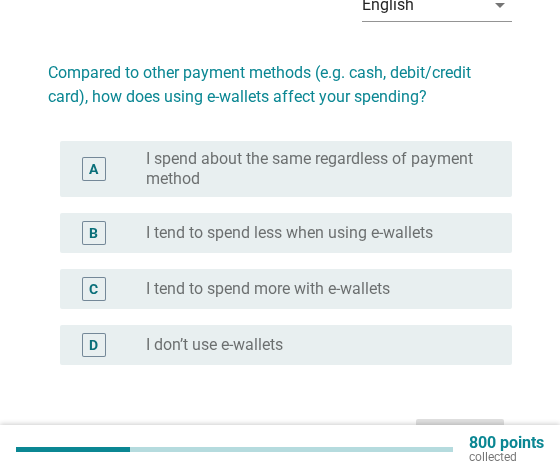click on "I tend to spend less when using e-wallets" at bounding box center (289, 233) 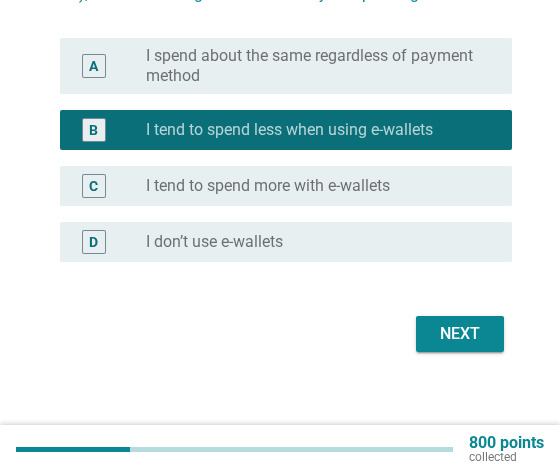 scroll, scrollTop: 208, scrollLeft: 0, axis: vertical 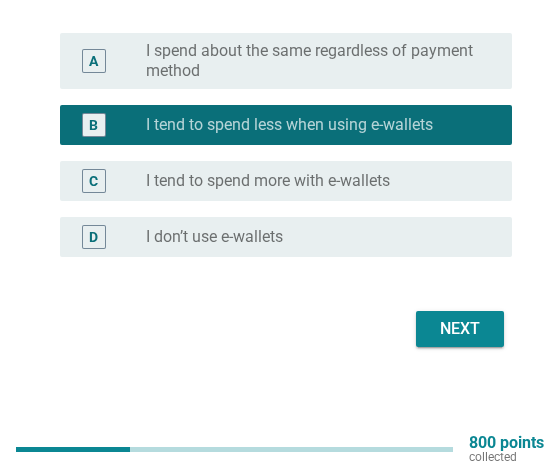 click on "Next" at bounding box center [460, 329] 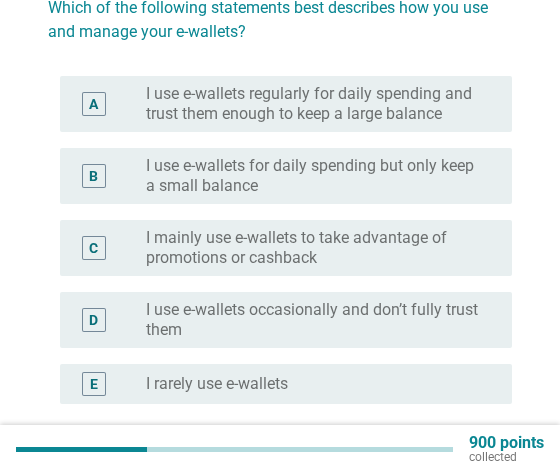scroll, scrollTop: 200, scrollLeft: 0, axis: vertical 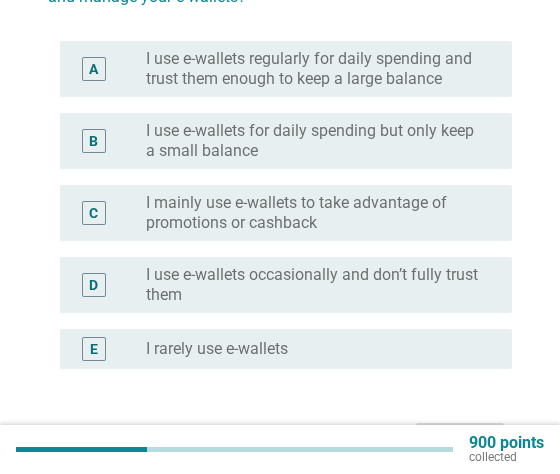 click on "radio_button_unchecked I rarely use e-wallets" at bounding box center (313, 349) 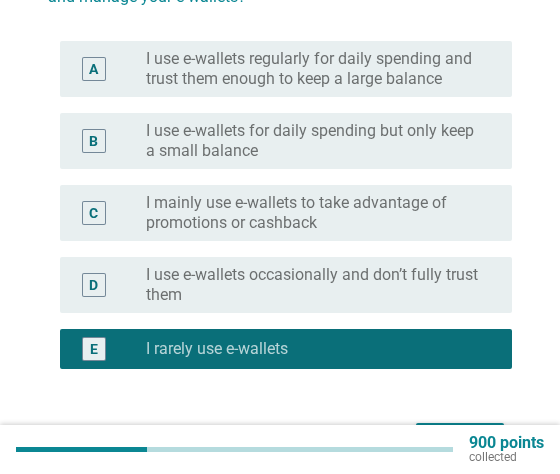 click on "D     radio_button_unchecked I use e-wallets occasionally and don’t fully trust them" at bounding box center [286, 285] 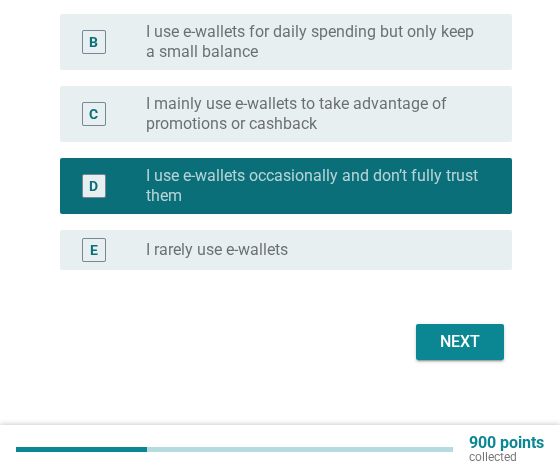 scroll, scrollTop: 300, scrollLeft: 0, axis: vertical 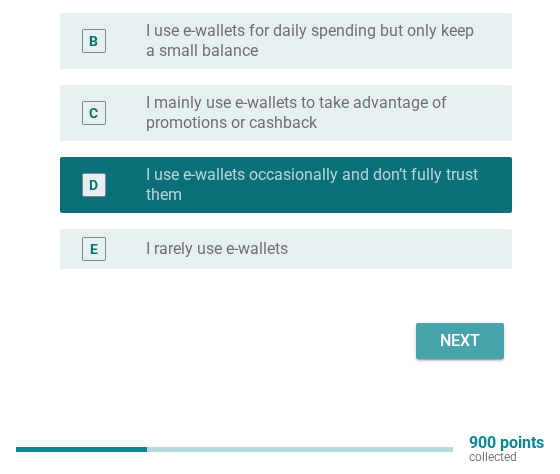 click on "Next" at bounding box center [460, 341] 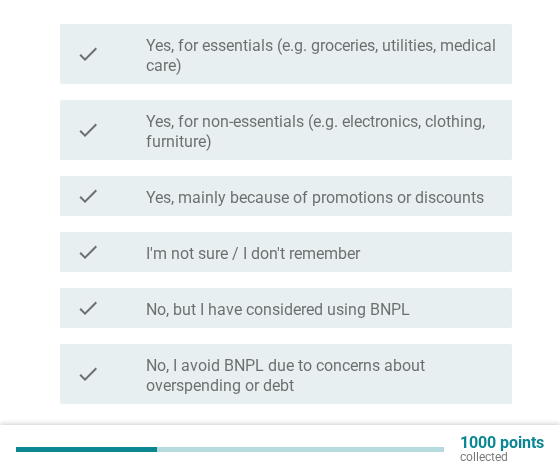 scroll, scrollTop: 300, scrollLeft: 0, axis: vertical 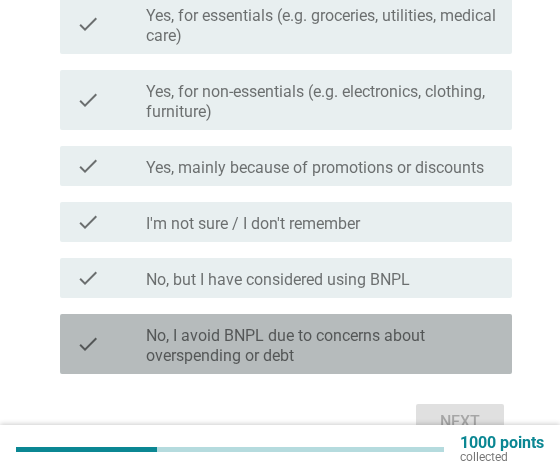 click on "No, I avoid BNPL due to concerns about overspending or debt" at bounding box center (321, 346) 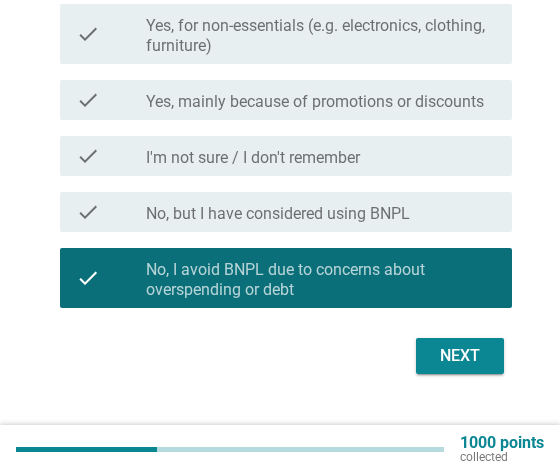 scroll, scrollTop: 393, scrollLeft: 0, axis: vertical 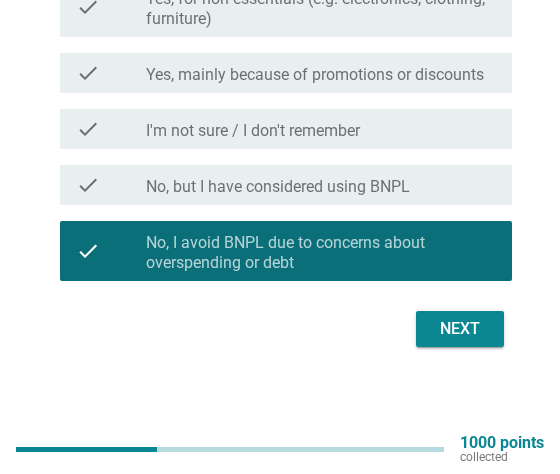 click on "Next" at bounding box center [460, 329] 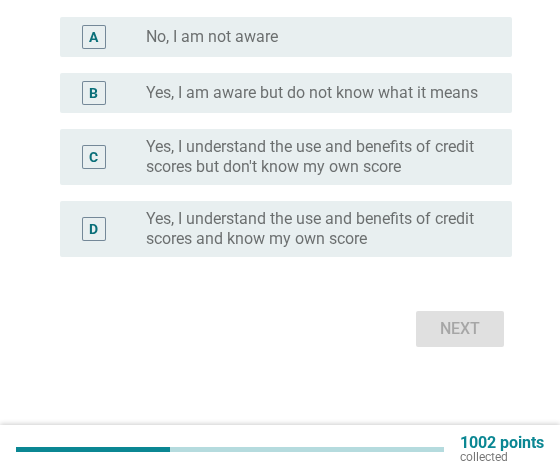 scroll, scrollTop: 0, scrollLeft: 0, axis: both 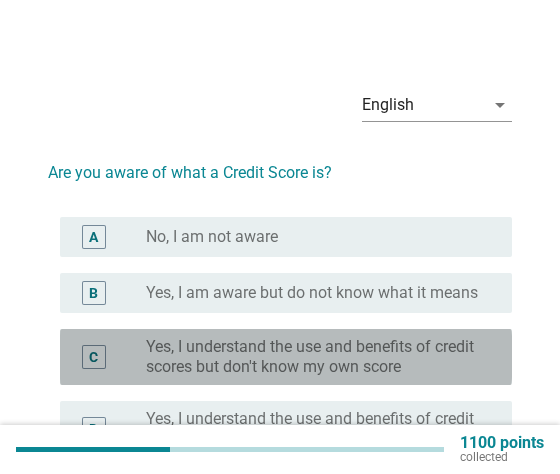 click on "Yes, I understand the use and benefits of credit scores but don't know my own score" at bounding box center (313, 357) 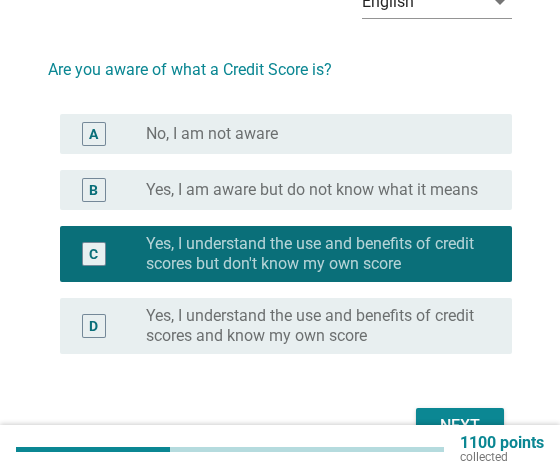 scroll, scrollTop: 200, scrollLeft: 0, axis: vertical 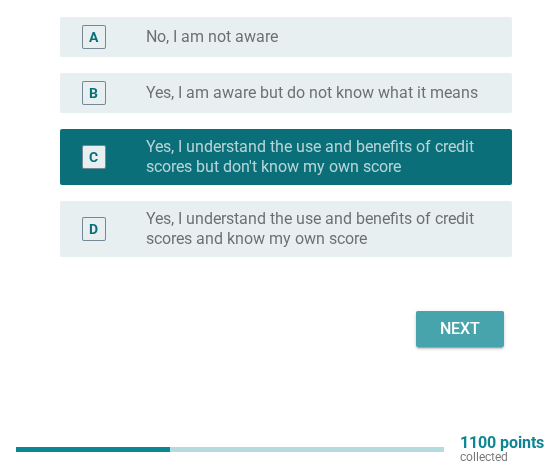 click on "Next" at bounding box center (460, 329) 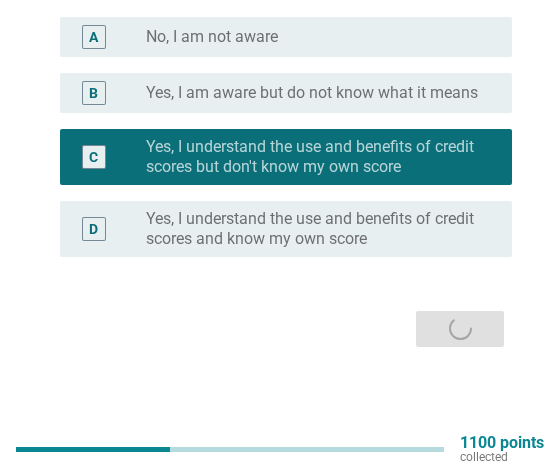 scroll, scrollTop: 0, scrollLeft: 0, axis: both 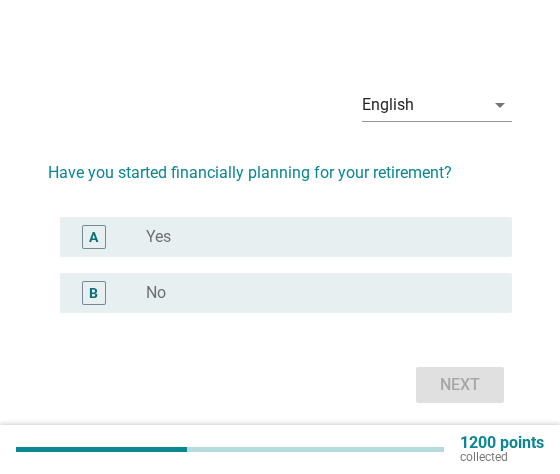 click on "radio_button_unchecked No" at bounding box center (313, 293) 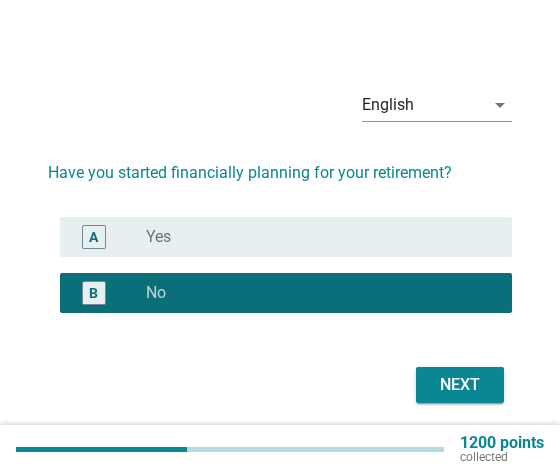 click on "Next" at bounding box center (460, 385) 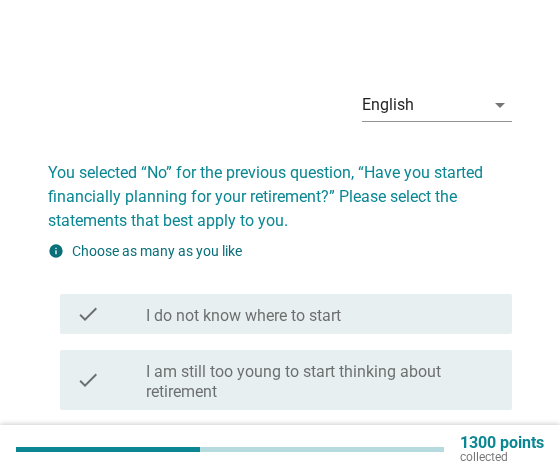 scroll, scrollTop: 100, scrollLeft: 0, axis: vertical 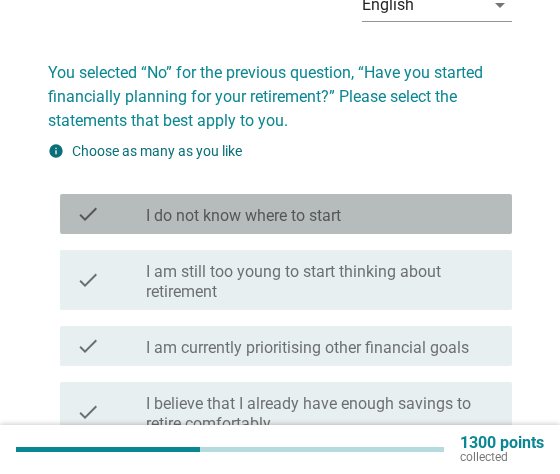 click on "I do not know where to start" at bounding box center [243, 216] 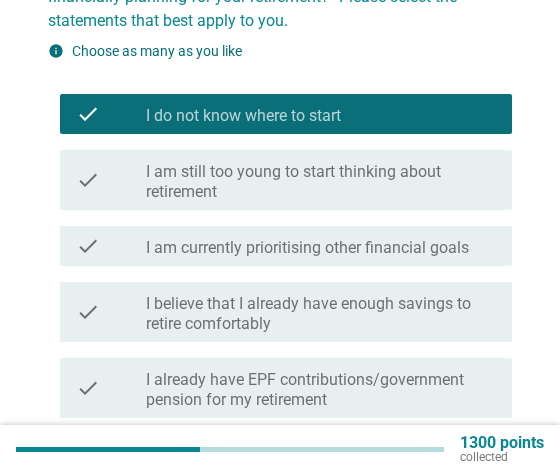 scroll, scrollTop: 300, scrollLeft: 0, axis: vertical 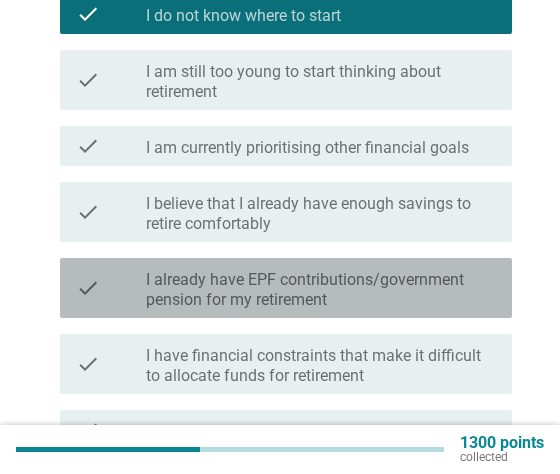 click on "I already have EPF contributions/government pension for my retirement" at bounding box center [321, 290] 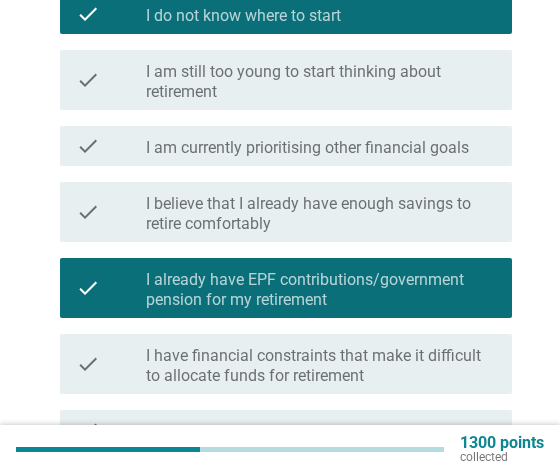 scroll, scrollTop: 400, scrollLeft: 0, axis: vertical 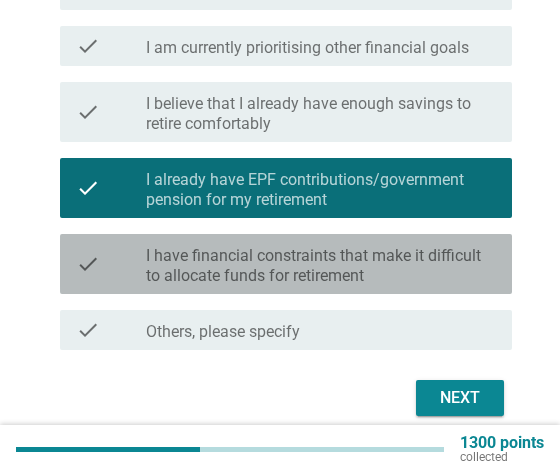click on "I have financial constraints that make it difficult to allocate funds for retirement" at bounding box center (321, 266) 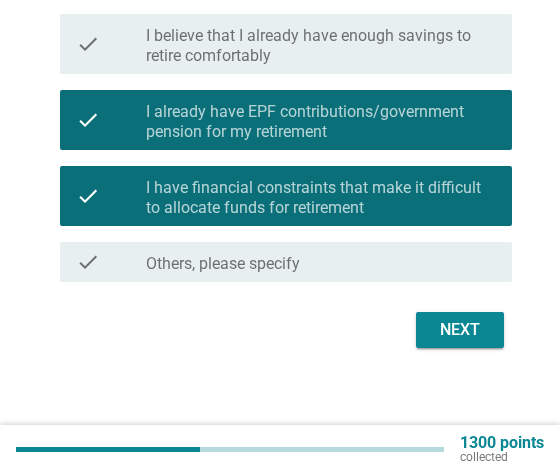 scroll, scrollTop: 469, scrollLeft: 0, axis: vertical 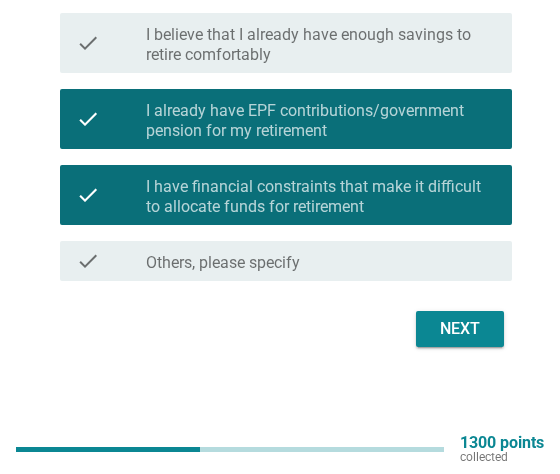 click on "Next" at bounding box center [460, 329] 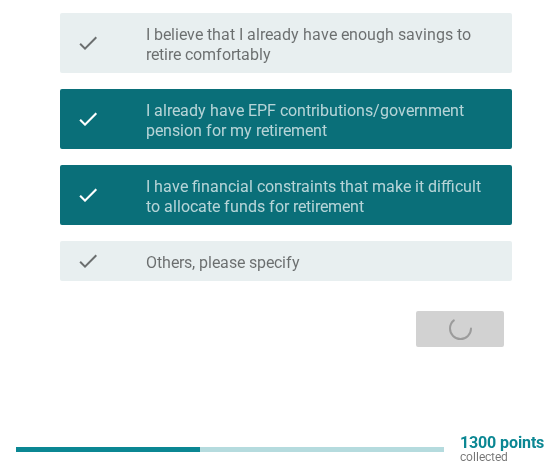 scroll, scrollTop: 0, scrollLeft: 0, axis: both 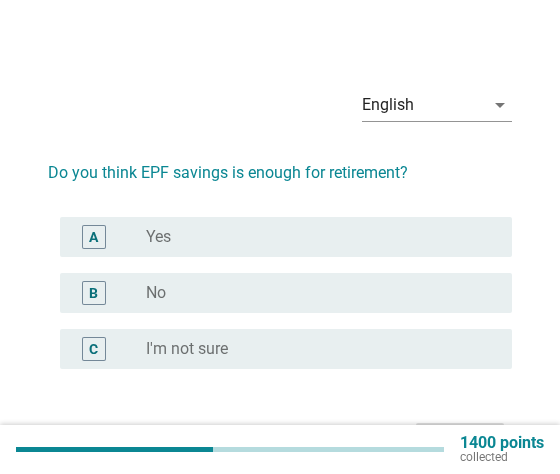 click on "radio_button_unchecked Yes" at bounding box center [313, 237] 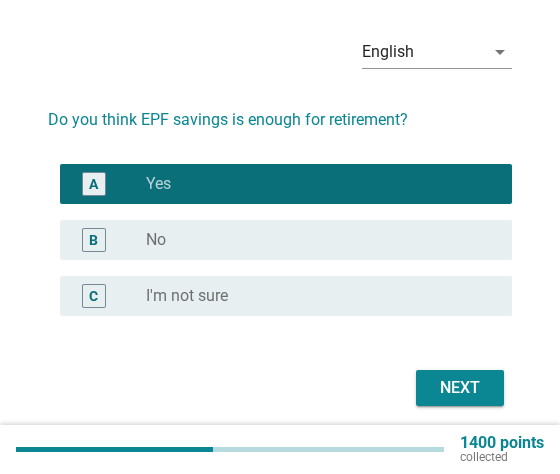 scroll, scrollTop: 112, scrollLeft: 0, axis: vertical 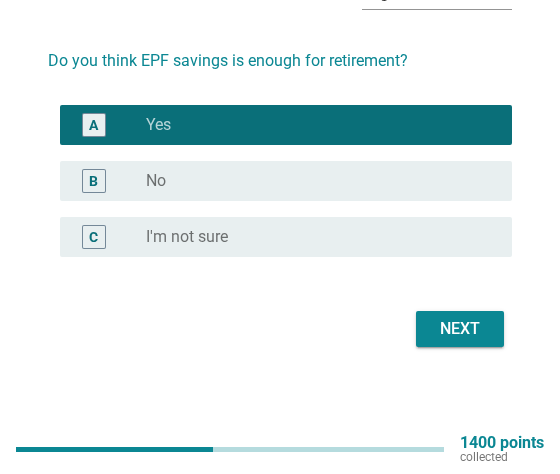 click on "Next" at bounding box center (460, 329) 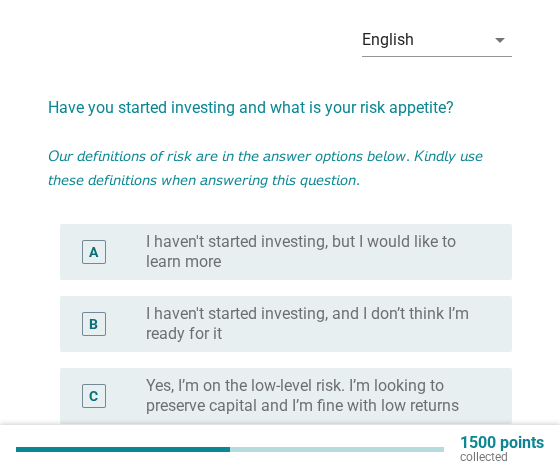scroll, scrollTop: 100, scrollLeft: 0, axis: vertical 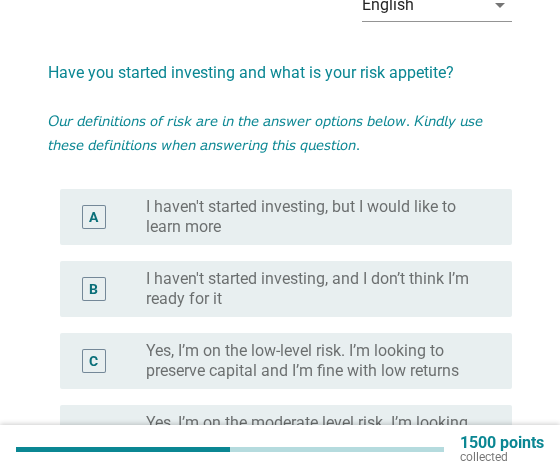 click on "I haven't started investing, but I would like to learn more" at bounding box center (313, 217) 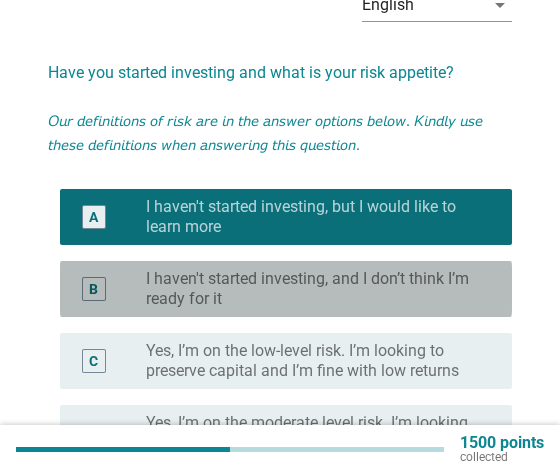 click on "I haven't started investing, and I don’t think I’m ready for it" at bounding box center [313, 289] 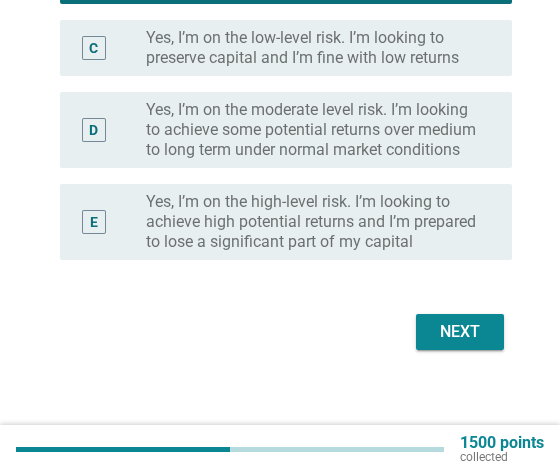 scroll, scrollTop: 416, scrollLeft: 0, axis: vertical 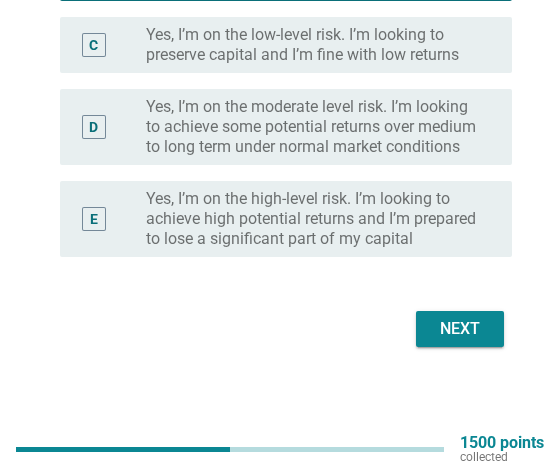 click on "Next" at bounding box center (460, 329) 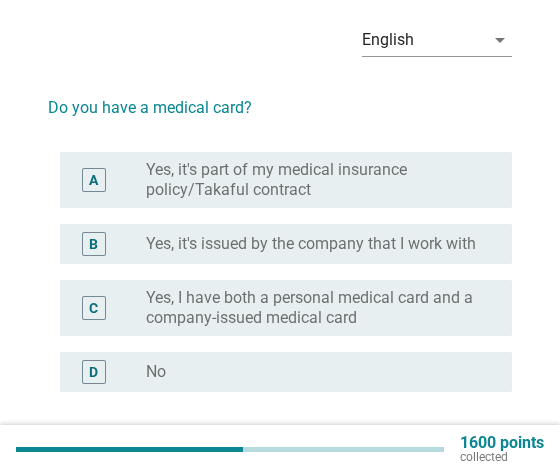 scroll, scrollTop: 100, scrollLeft: 0, axis: vertical 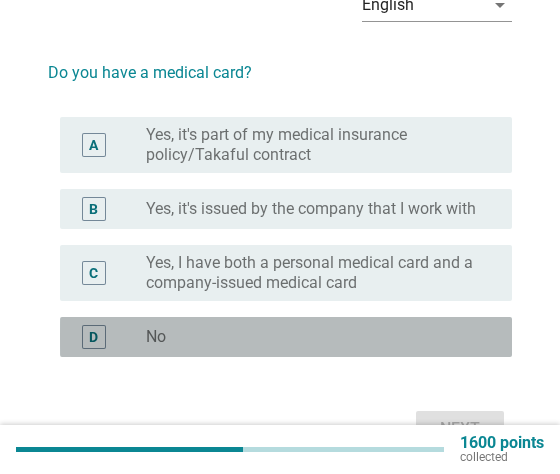 click on "radio_button_unchecked No" at bounding box center [321, 337] 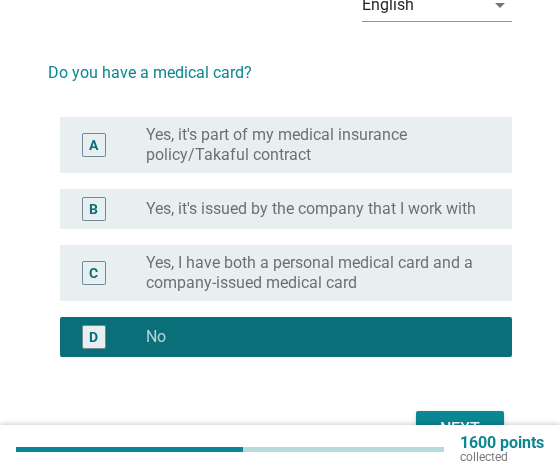 click on "Next" at bounding box center (460, 429) 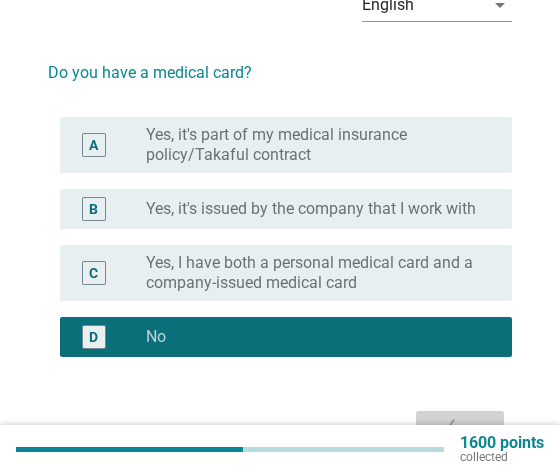 scroll, scrollTop: 0, scrollLeft: 0, axis: both 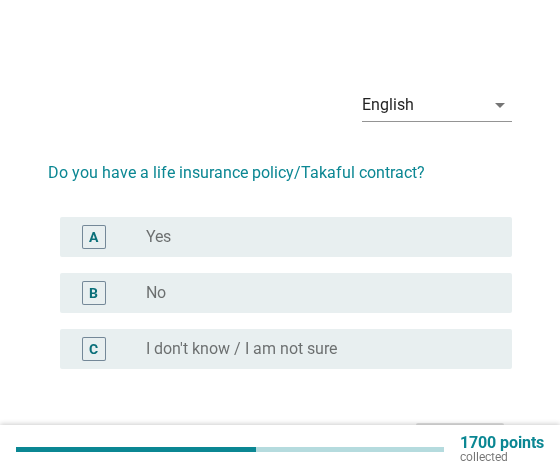 click on "radio_button_unchecked No" at bounding box center (313, 293) 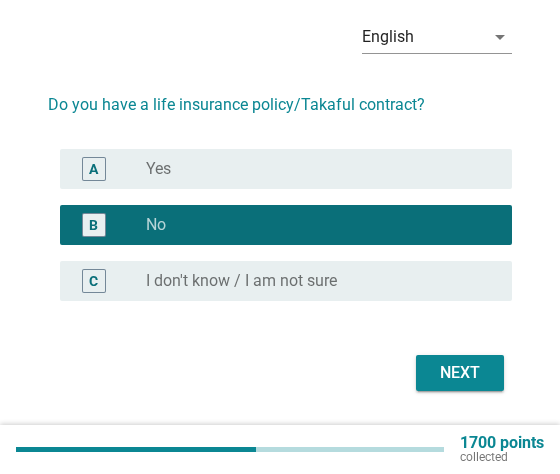 scroll, scrollTop: 100, scrollLeft: 0, axis: vertical 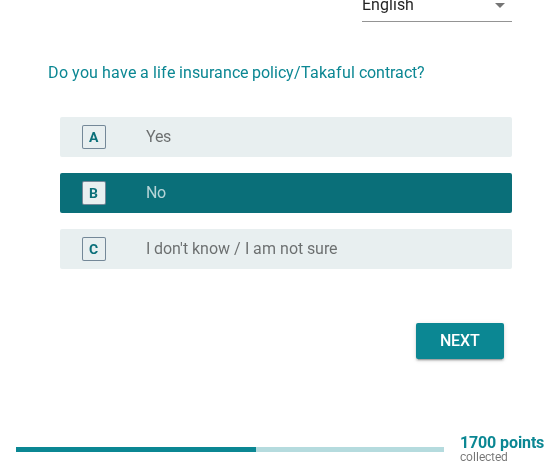 click on "Next" at bounding box center [460, 341] 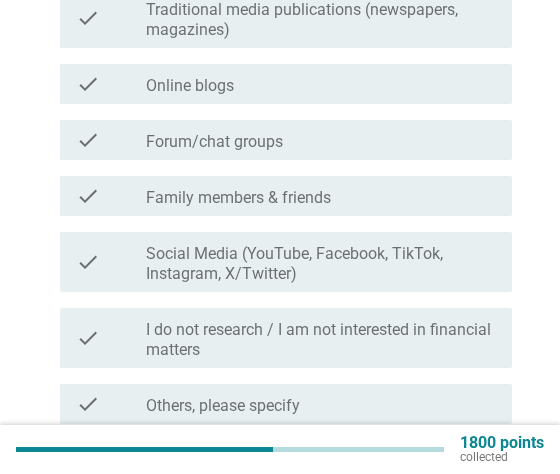 scroll, scrollTop: 400, scrollLeft: 0, axis: vertical 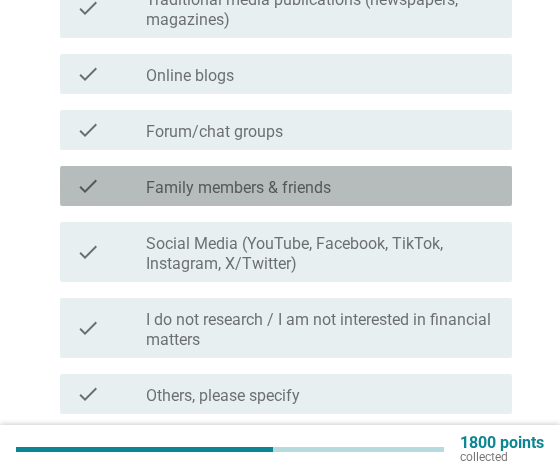 click on "Family members & friends" at bounding box center (238, 188) 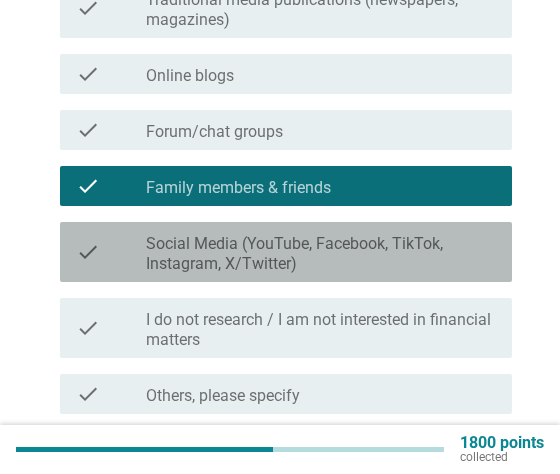 click on "Social Media (YouTube, Facebook, TikTok, Instagram, X/Twitter)" at bounding box center (321, 254) 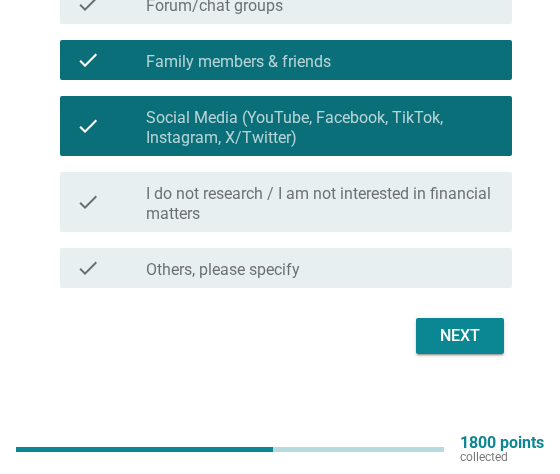 scroll, scrollTop: 533, scrollLeft: 0, axis: vertical 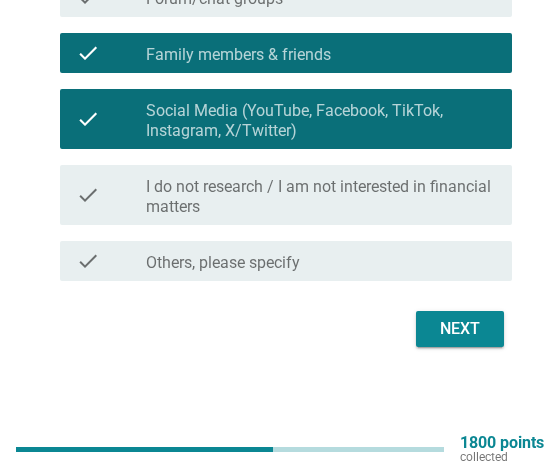 click on "Next" at bounding box center [460, 329] 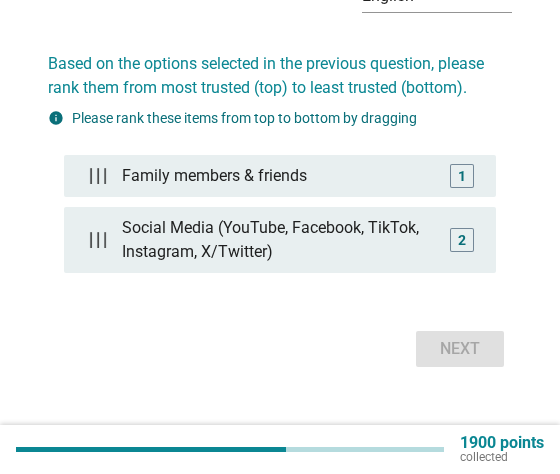 scroll, scrollTop: 129, scrollLeft: 0, axis: vertical 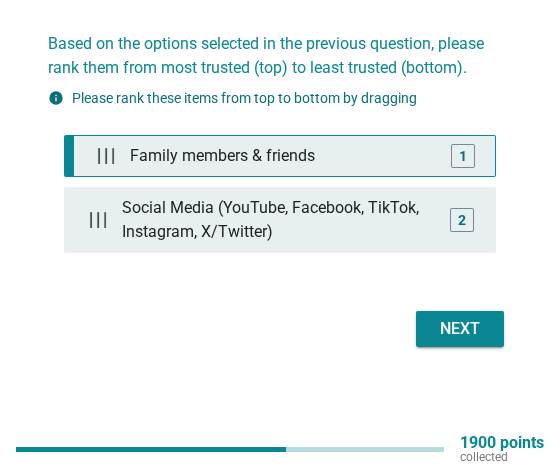 click on "Family members & friends" at bounding box center (284, 156) 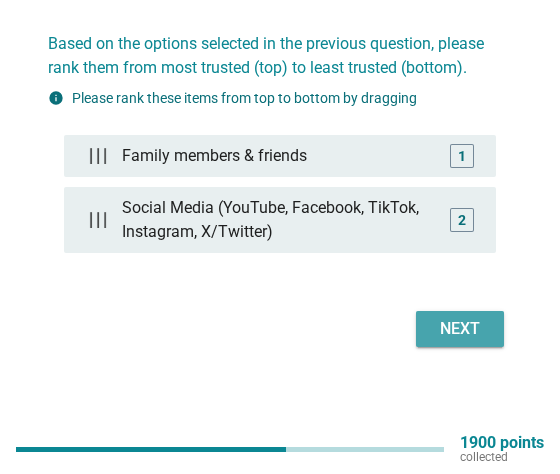 click on "Next" at bounding box center (460, 329) 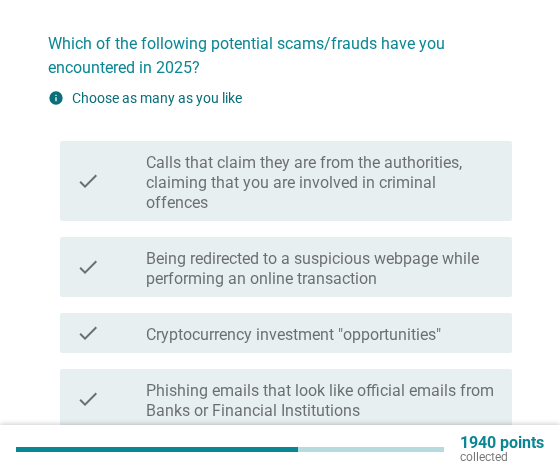 scroll, scrollTop: 0, scrollLeft: 0, axis: both 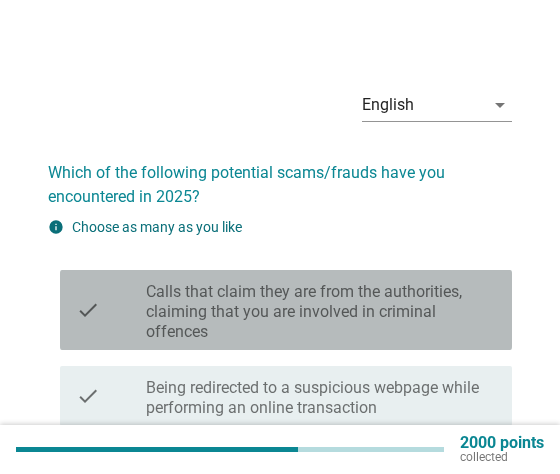 click on "Calls that claim they are from the authorities, claiming that you are involved in criminal offences" at bounding box center [321, 312] 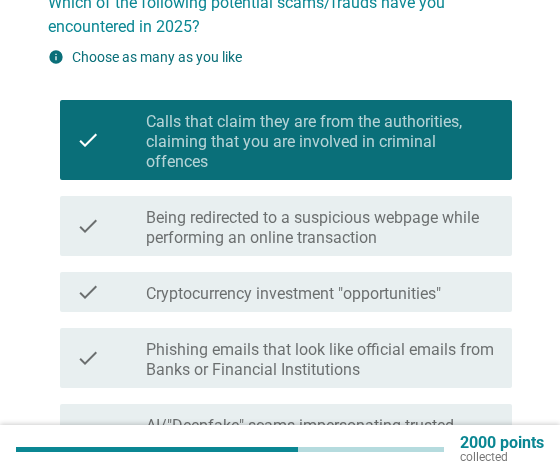 scroll, scrollTop: 200, scrollLeft: 0, axis: vertical 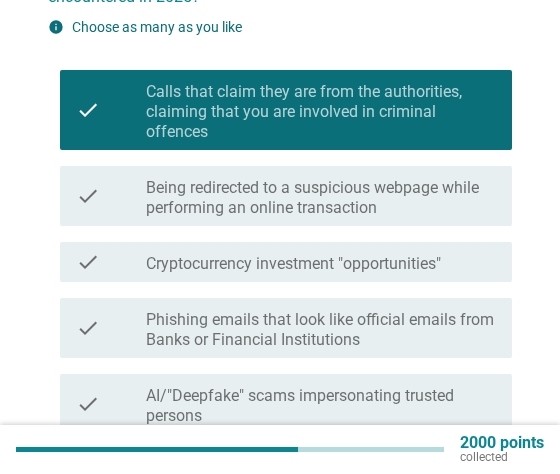 click on "Phishing emails that look like official emails from Banks or Financial Institutions" at bounding box center (321, 330) 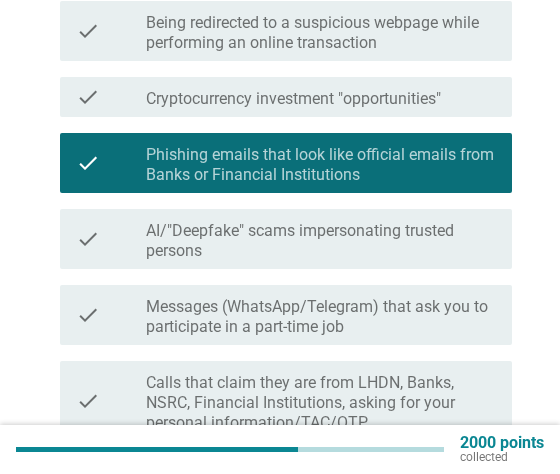 scroll, scrollTop: 400, scrollLeft: 0, axis: vertical 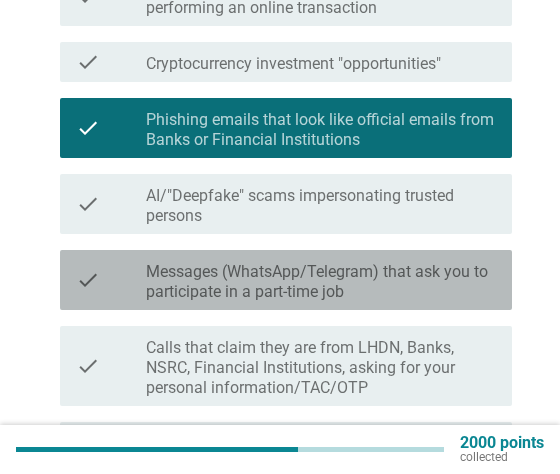click on "Messages (WhatsApp/Telegram) that ask you to participate in a part-time job" at bounding box center (321, 282) 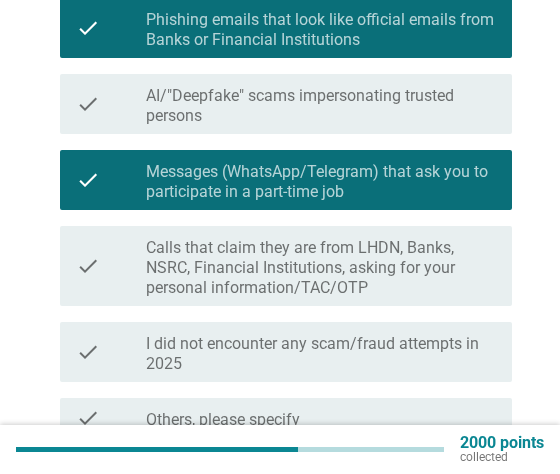 scroll, scrollTop: 600, scrollLeft: 0, axis: vertical 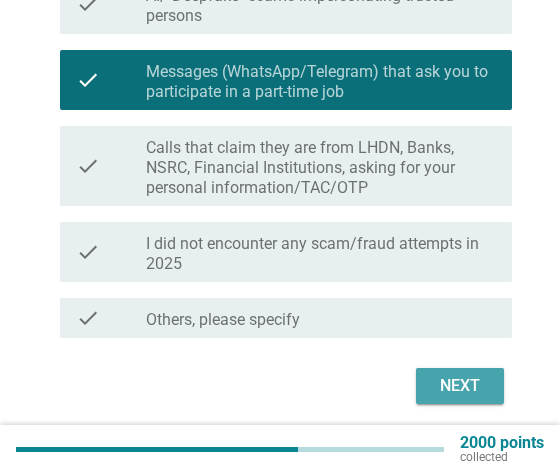 click on "Next" at bounding box center (460, 386) 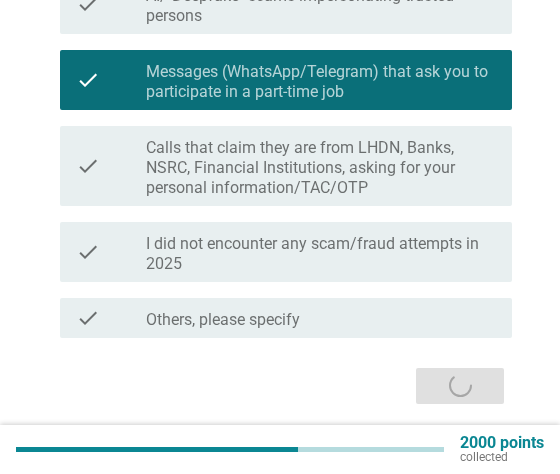 scroll, scrollTop: 0, scrollLeft: 0, axis: both 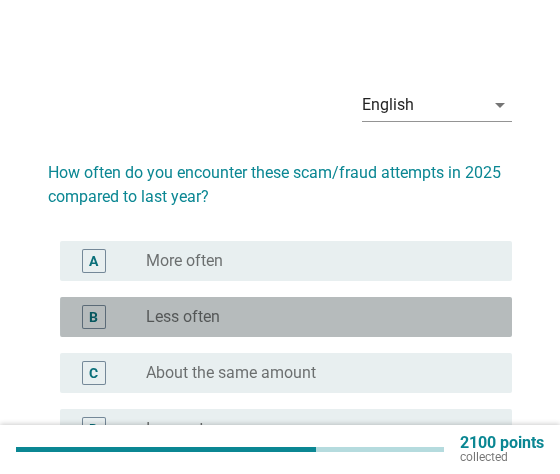 click on "radio_button_unchecked Less often" at bounding box center [313, 317] 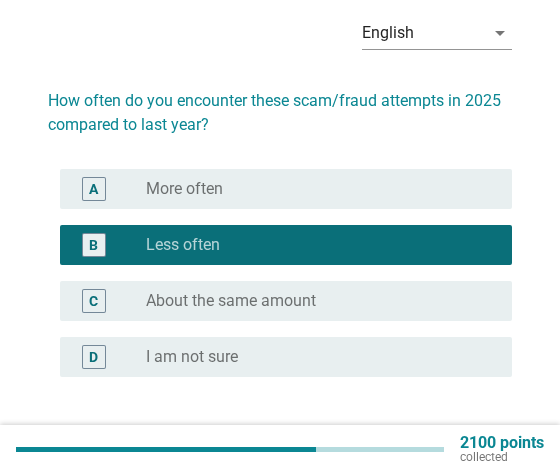 scroll, scrollTop: 192, scrollLeft: 0, axis: vertical 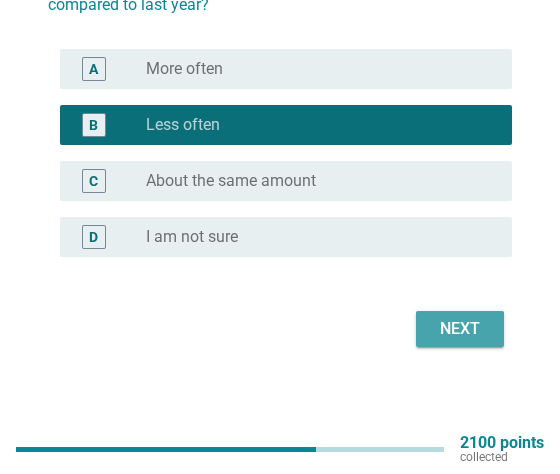 click on "Next" at bounding box center [460, 329] 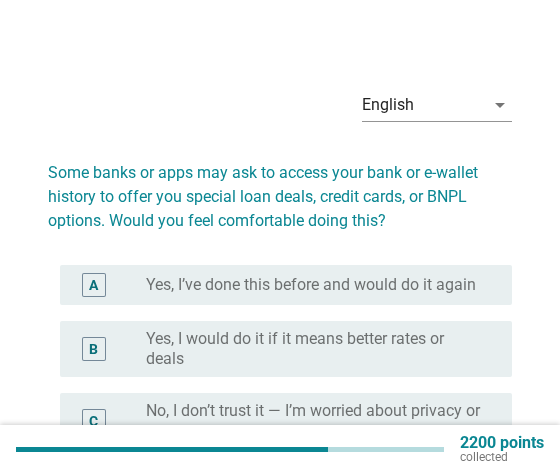 scroll, scrollTop: 100, scrollLeft: 0, axis: vertical 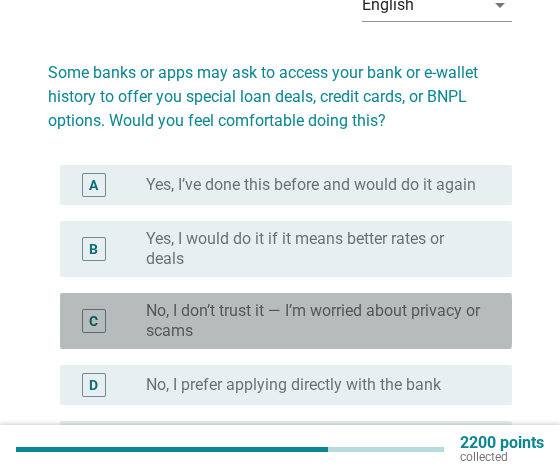 click on "No, I don’t trust it — I’m worried about privacy or scams" at bounding box center (313, 321) 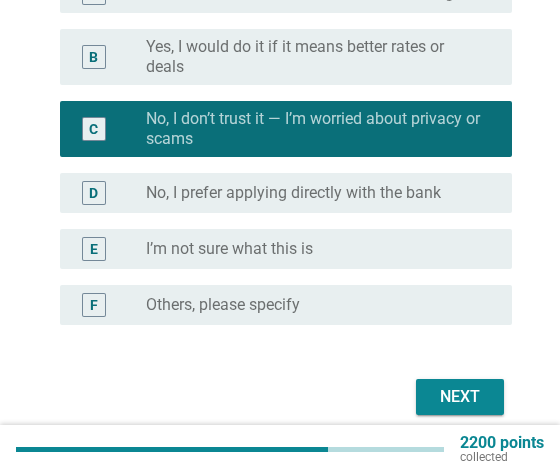 scroll, scrollTop: 300, scrollLeft: 0, axis: vertical 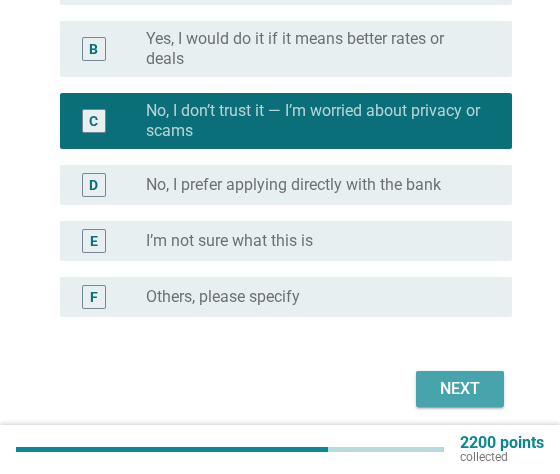 click on "Next" at bounding box center [460, 389] 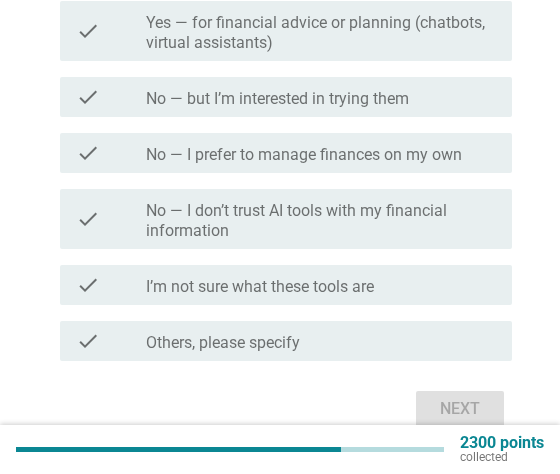 scroll, scrollTop: 400, scrollLeft: 0, axis: vertical 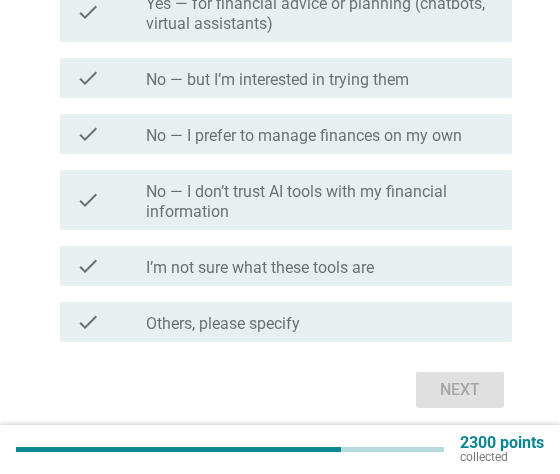 click on "I’m not sure what these tools are" at bounding box center [260, 268] 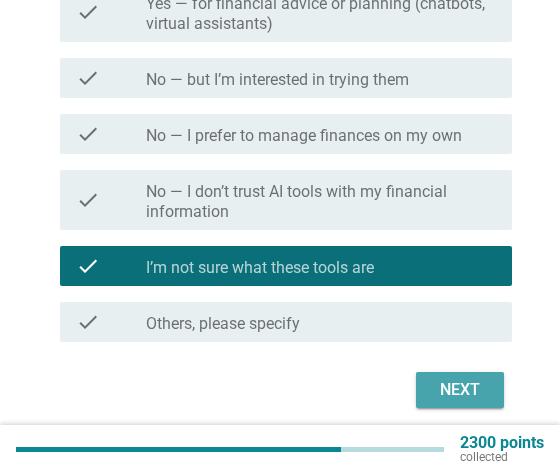 click on "Next" at bounding box center (460, 390) 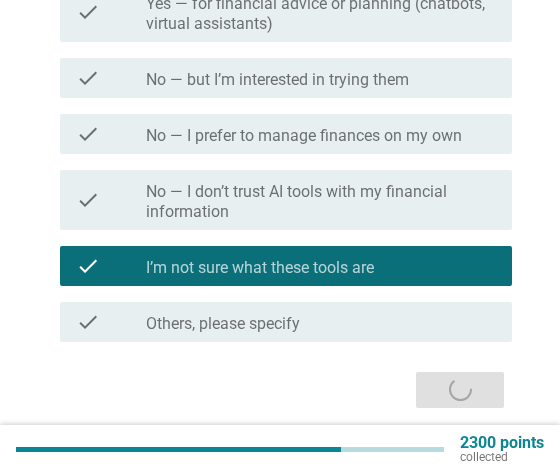 scroll, scrollTop: 0, scrollLeft: 0, axis: both 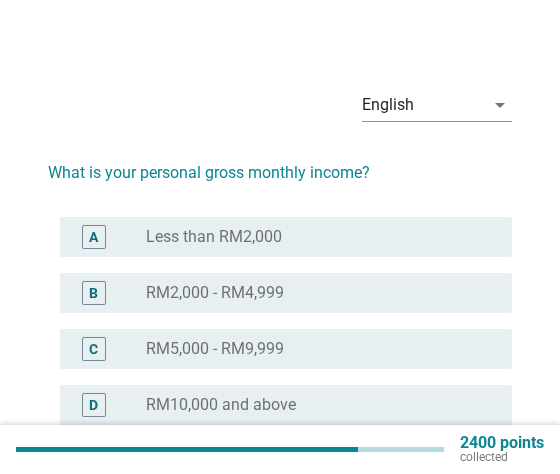 click on "radio_button_unchecked RM2,000 - RM4,999" at bounding box center [321, 293] 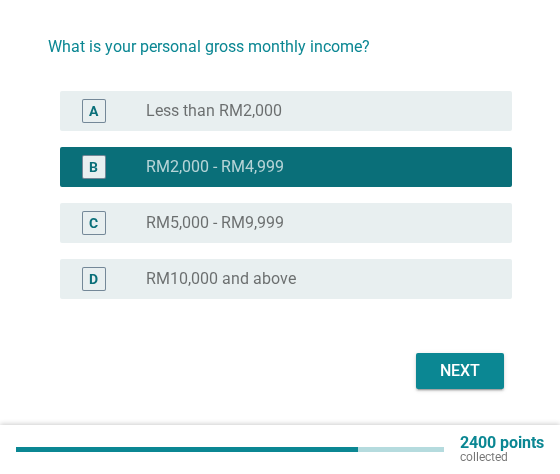 scroll, scrollTop: 168, scrollLeft: 0, axis: vertical 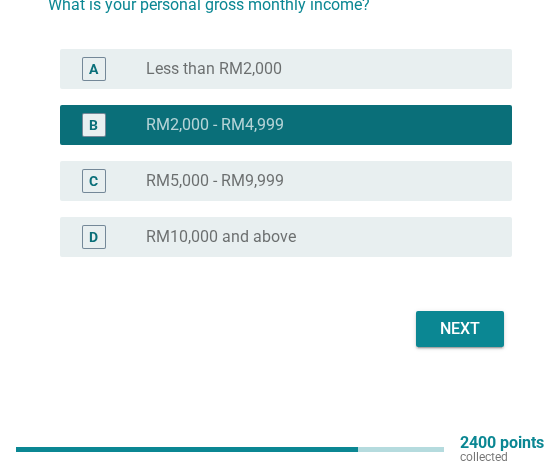 click on "Next" at bounding box center (460, 329) 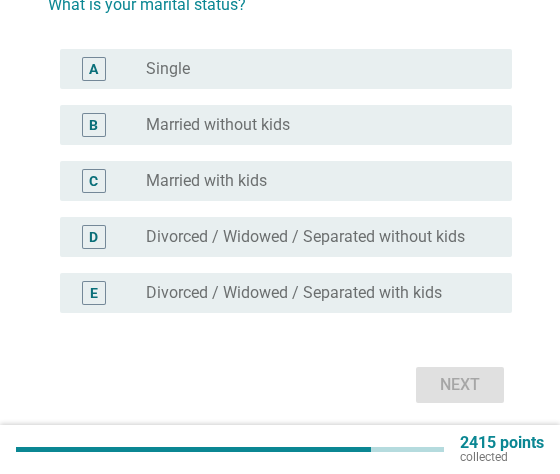 scroll, scrollTop: 0, scrollLeft: 0, axis: both 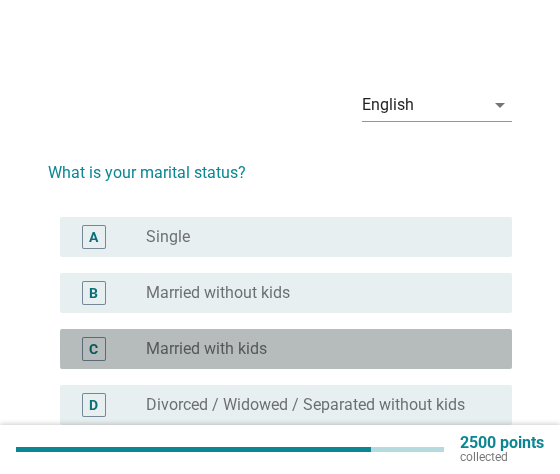 click on "radio_button_unchecked Married with kids" at bounding box center [313, 349] 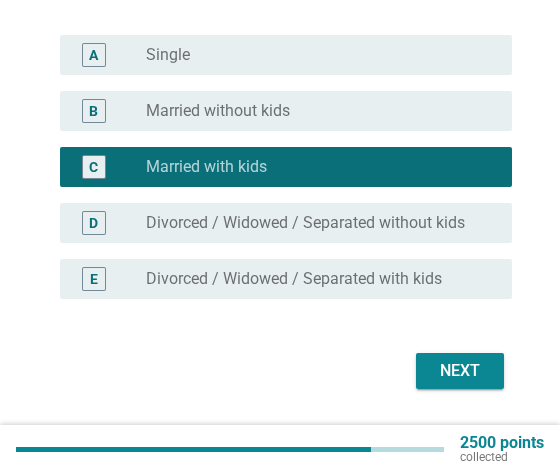 scroll, scrollTop: 224, scrollLeft: 0, axis: vertical 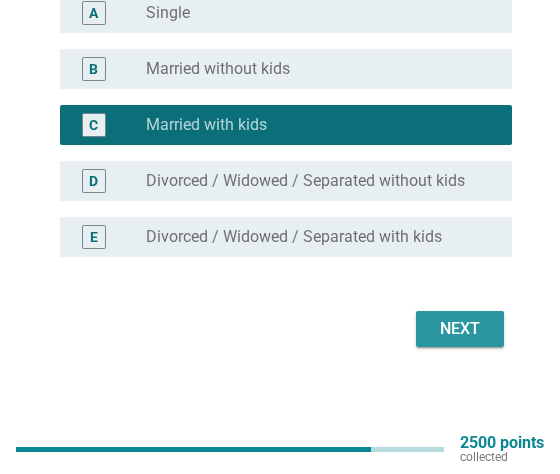 click on "Next" at bounding box center [460, 329] 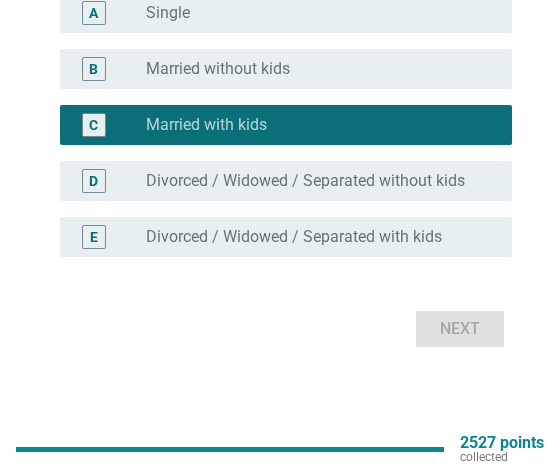 scroll, scrollTop: 0, scrollLeft: 0, axis: both 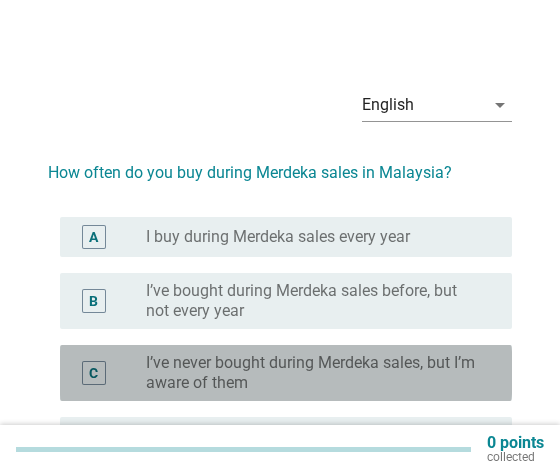 click on "I’ve never bought during Merdeka sales, but I’m aware of them" at bounding box center (313, 373) 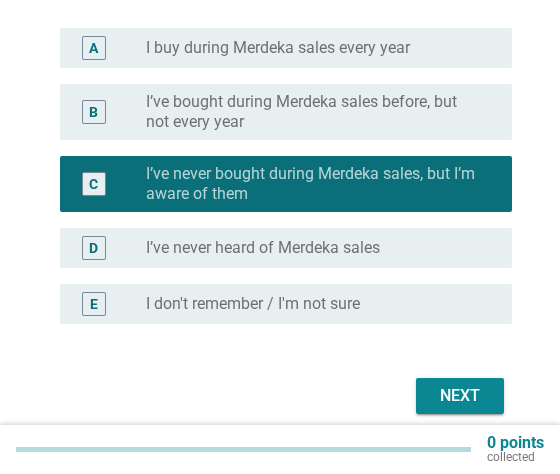 scroll, scrollTop: 200, scrollLeft: 0, axis: vertical 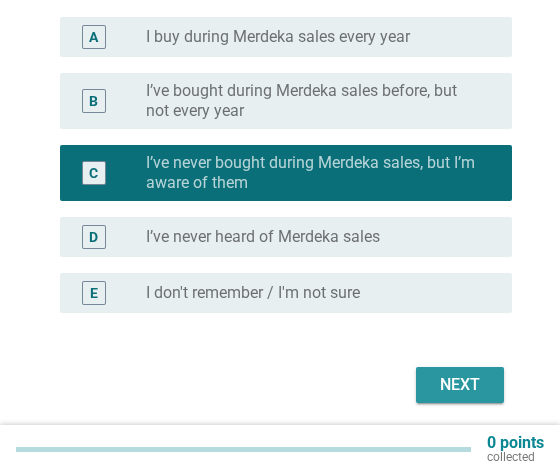 click on "Next" at bounding box center [460, 385] 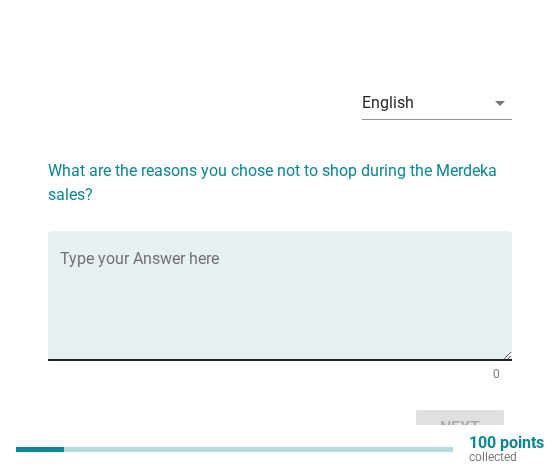scroll, scrollTop: 0, scrollLeft: 0, axis: both 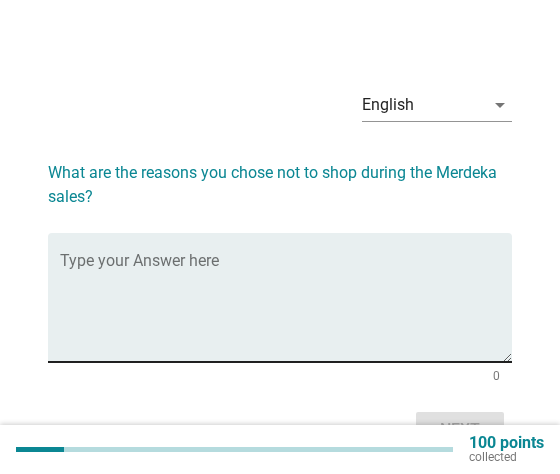 click at bounding box center (286, 309) 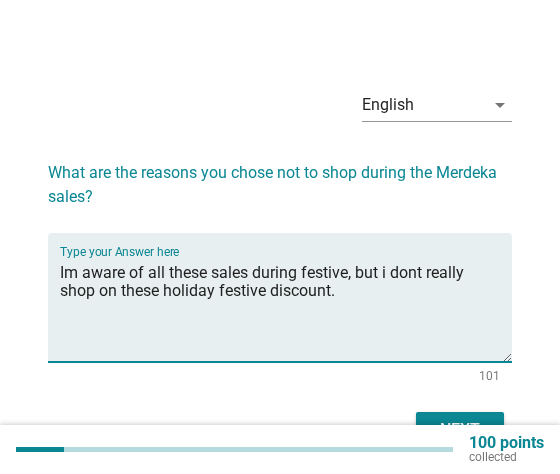 type on "Im aware of all these sales during festive, but i dont really shop on these holiday festive discount." 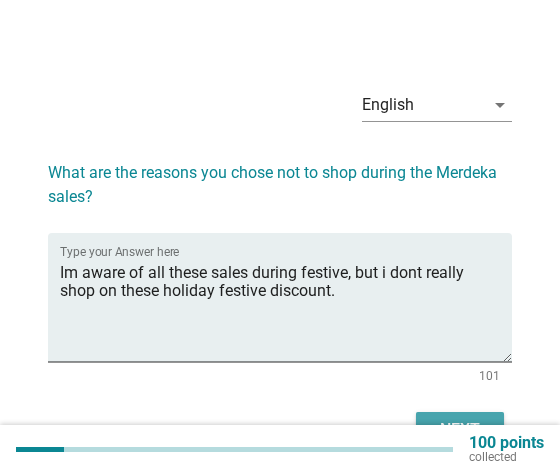 click on "Next" at bounding box center [460, 430] 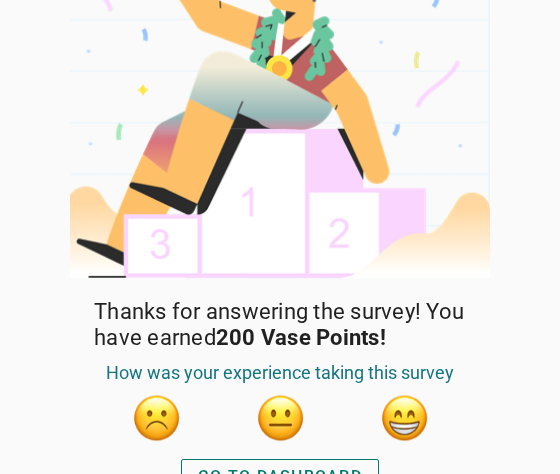 scroll, scrollTop: 0, scrollLeft: 0, axis: both 